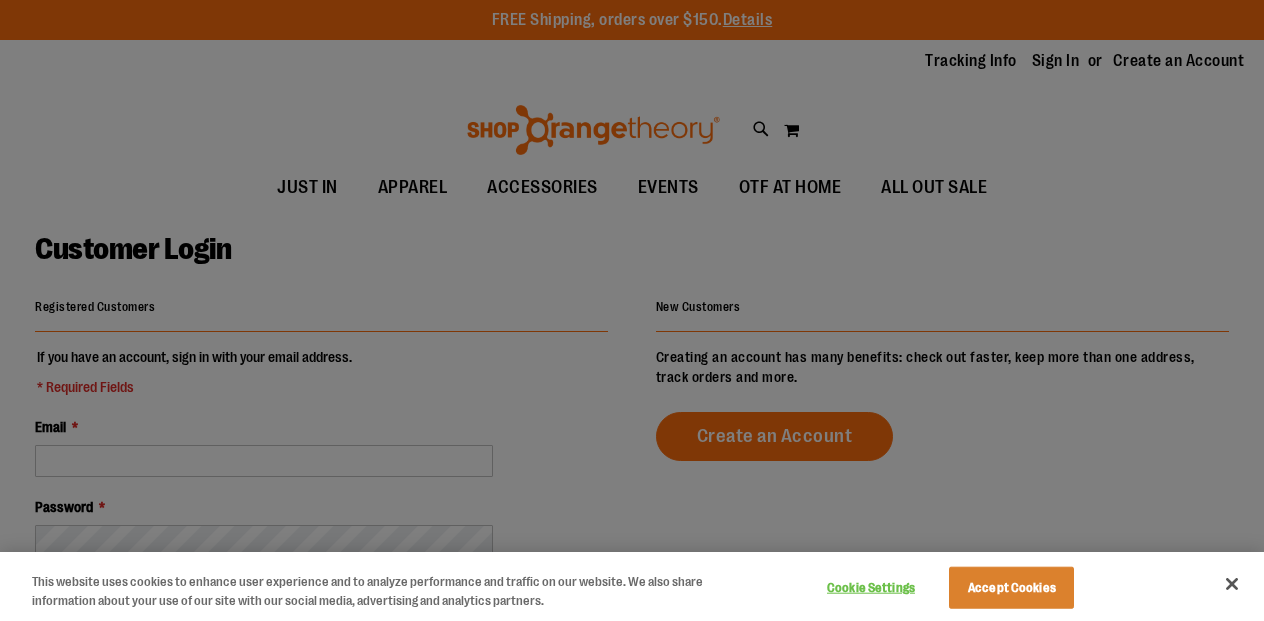 scroll, scrollTop: 0, scrollLeft: 0, axis: both 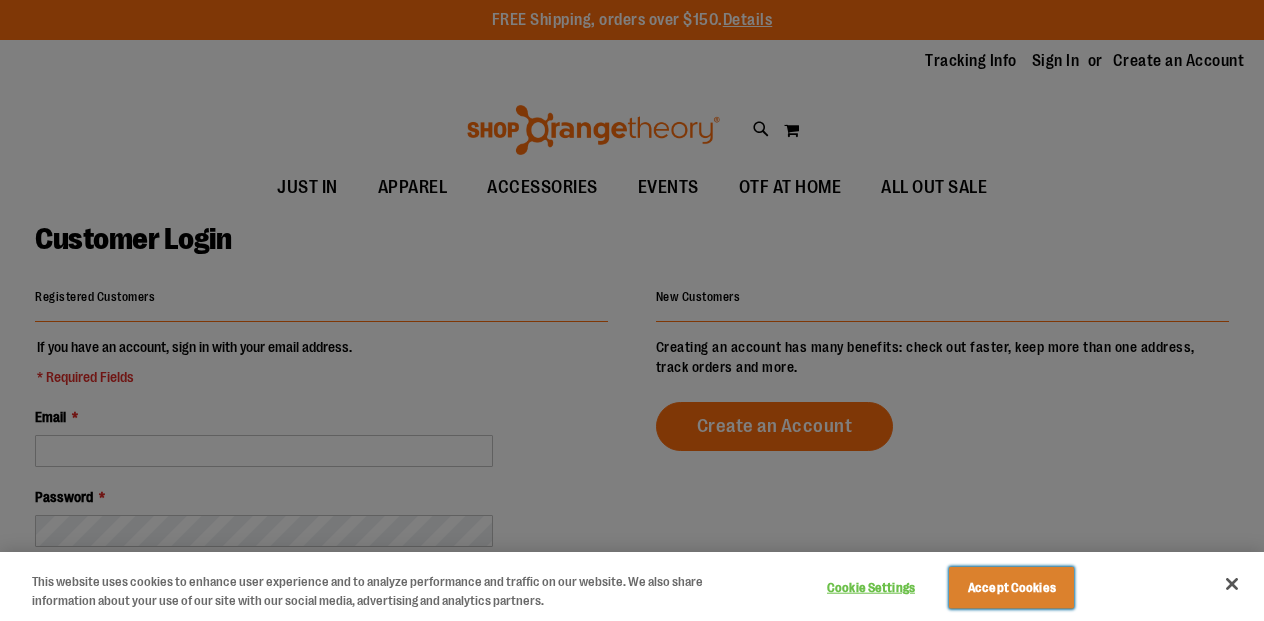click on "Accept Cookies" at bounding box center [1011, 588] 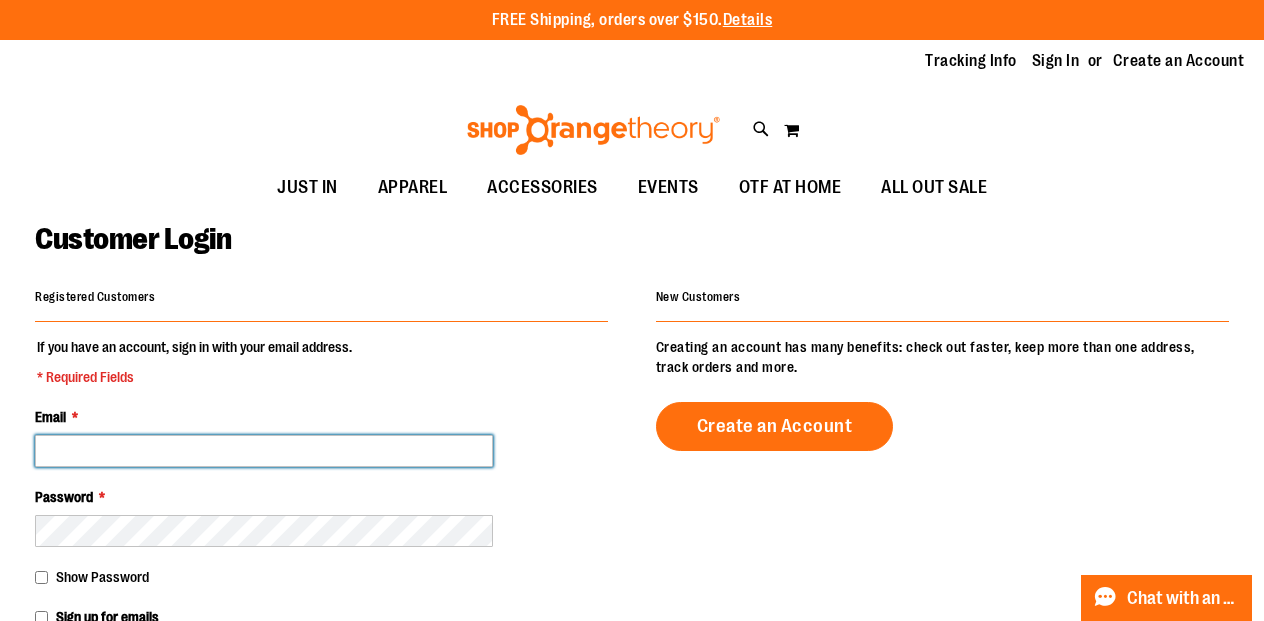 click on "Email *" at bounding box center [264, 451] 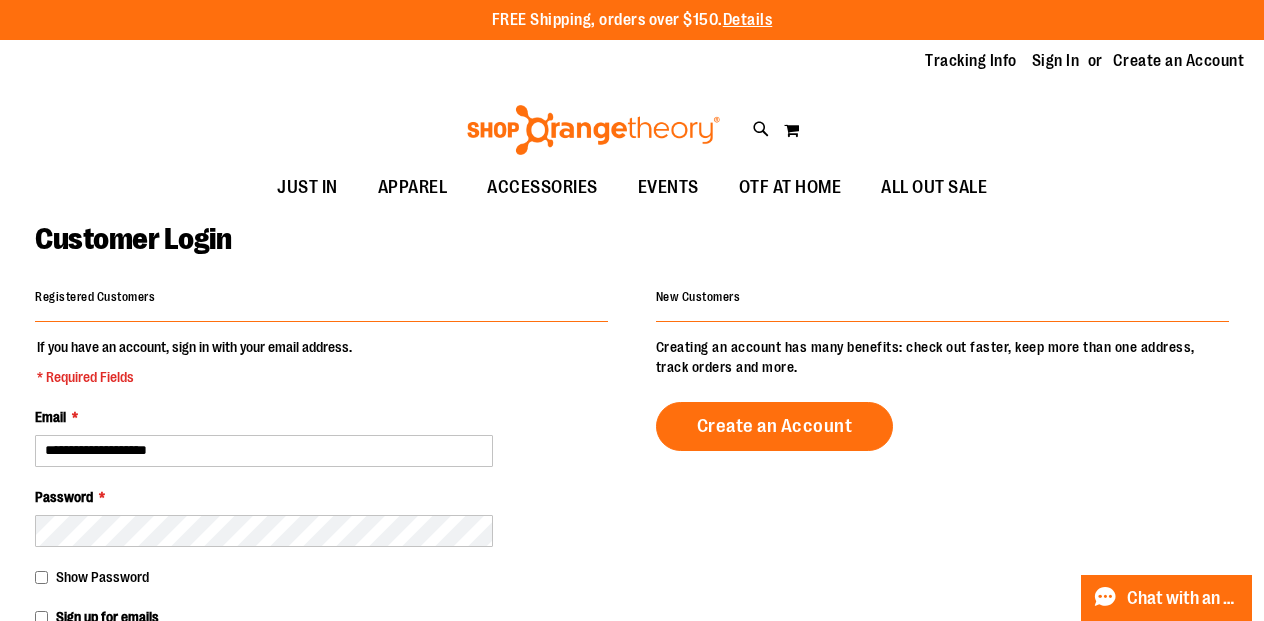 click on "Show Password" at bounding box center (321, 577) 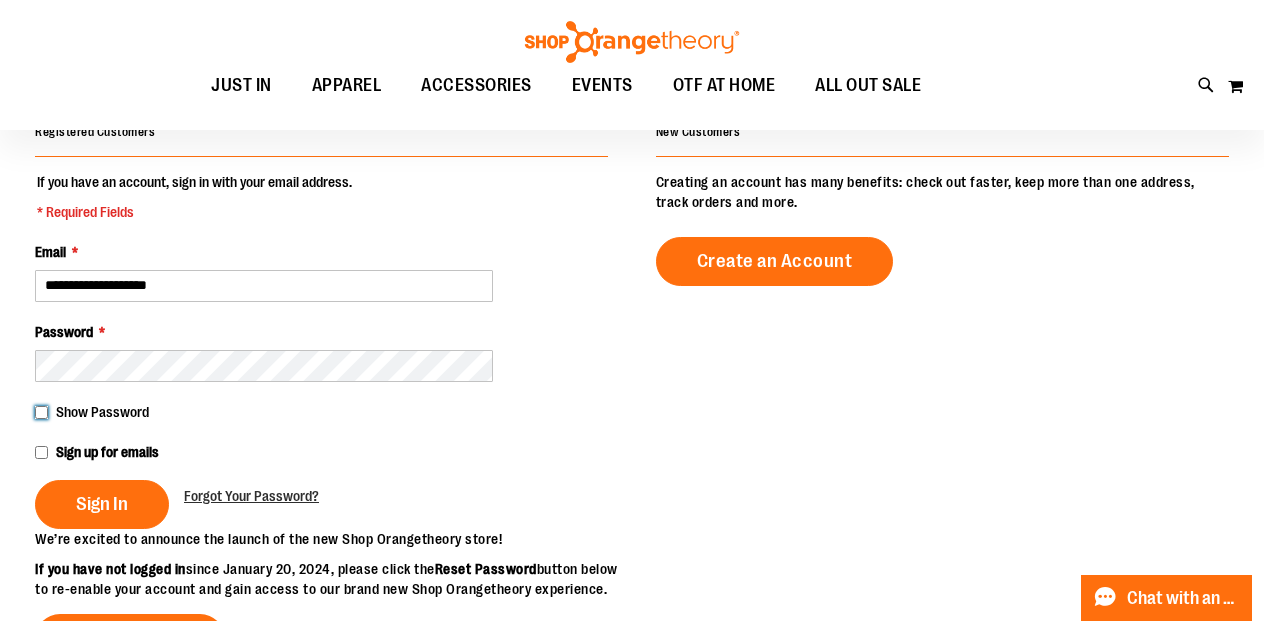 scroll, scrollTop: 166, scrollLeft: 0, axis: vertical 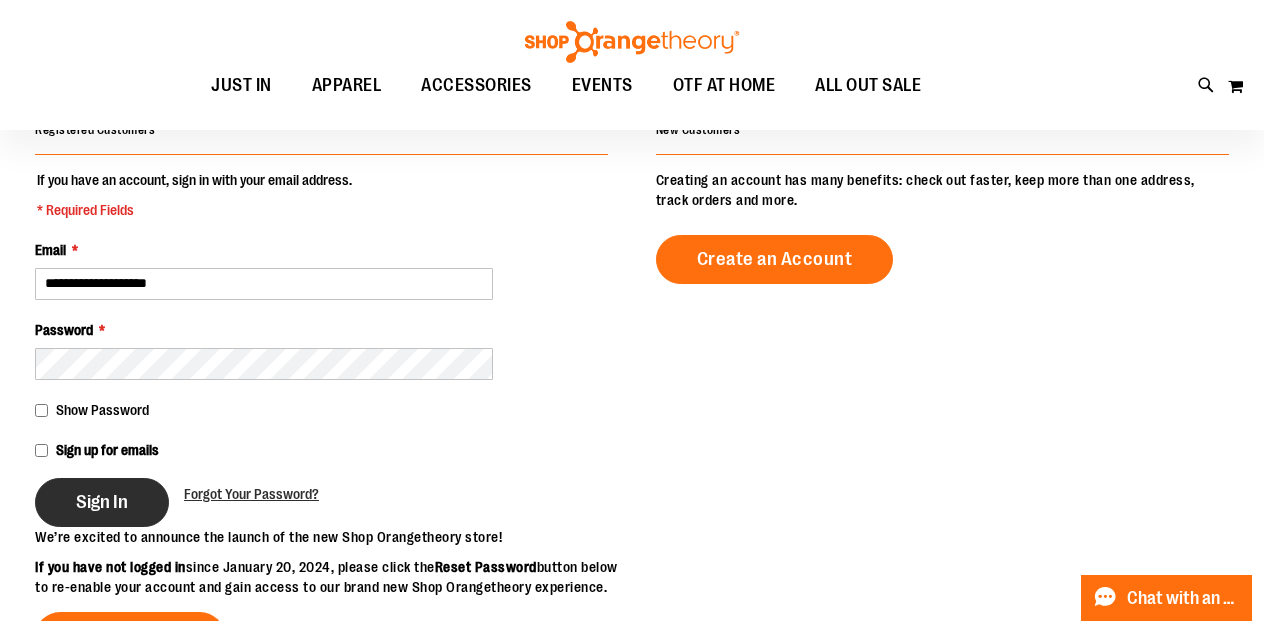 click on "Sign In" at bounding box center [102, 502] 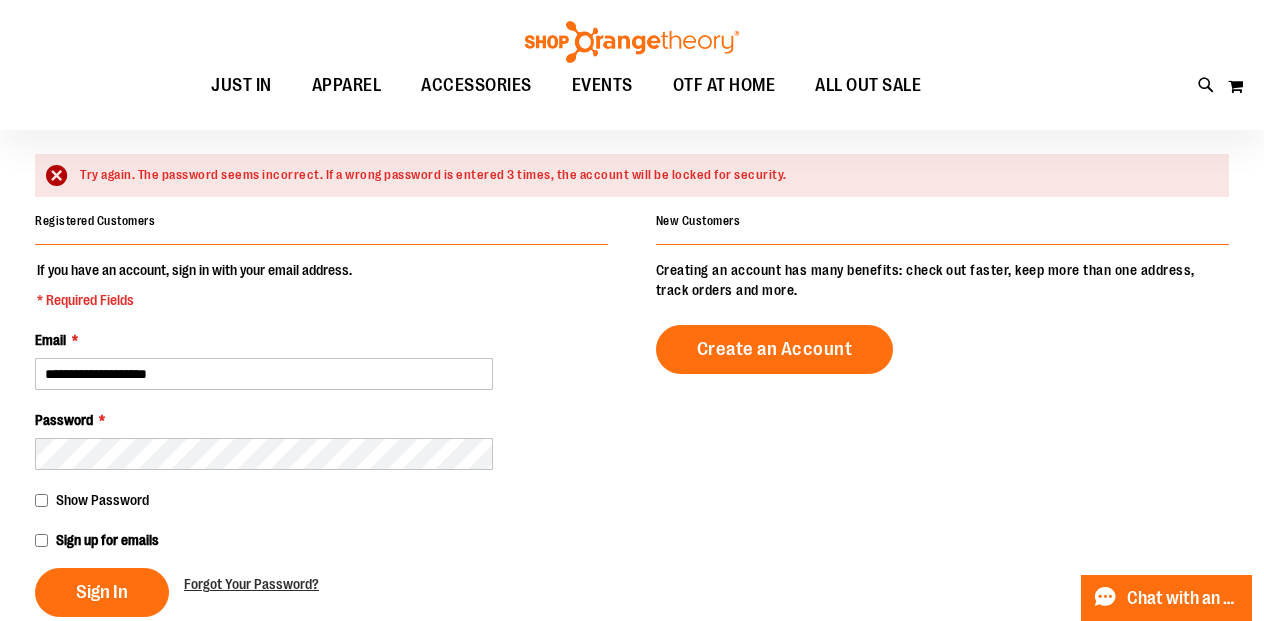 scroll, scrollTop: 135, scrollLeft: 0, axis: vertical 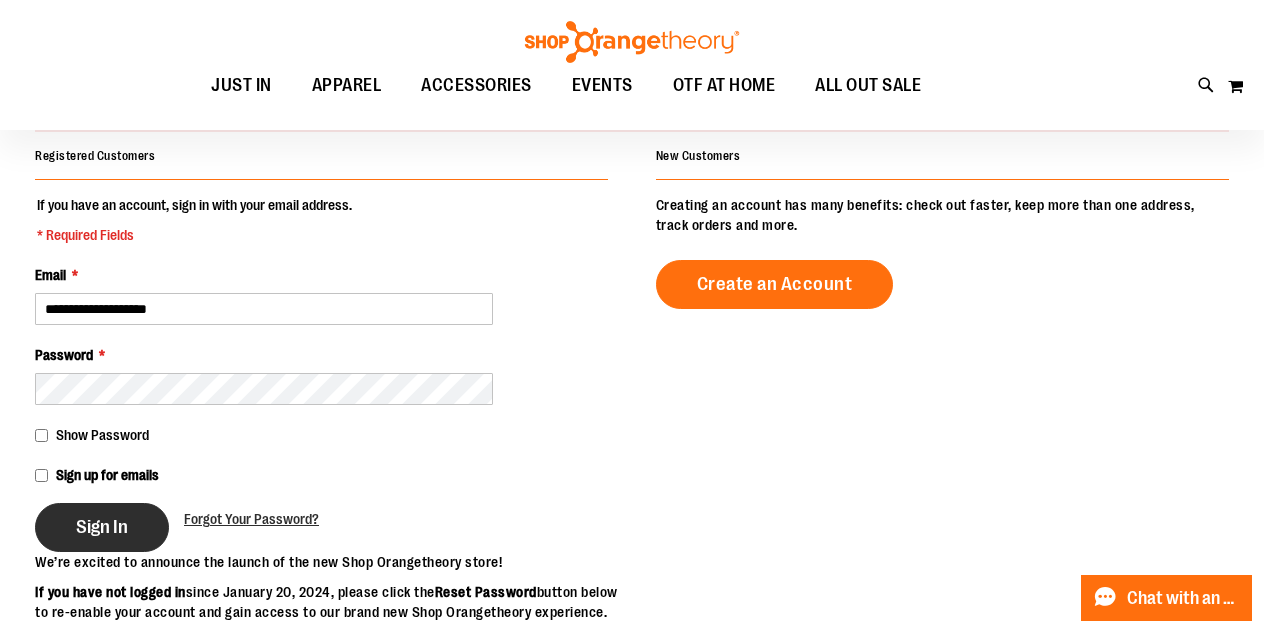 click on "Sign In" at bounding box center (102, 527) 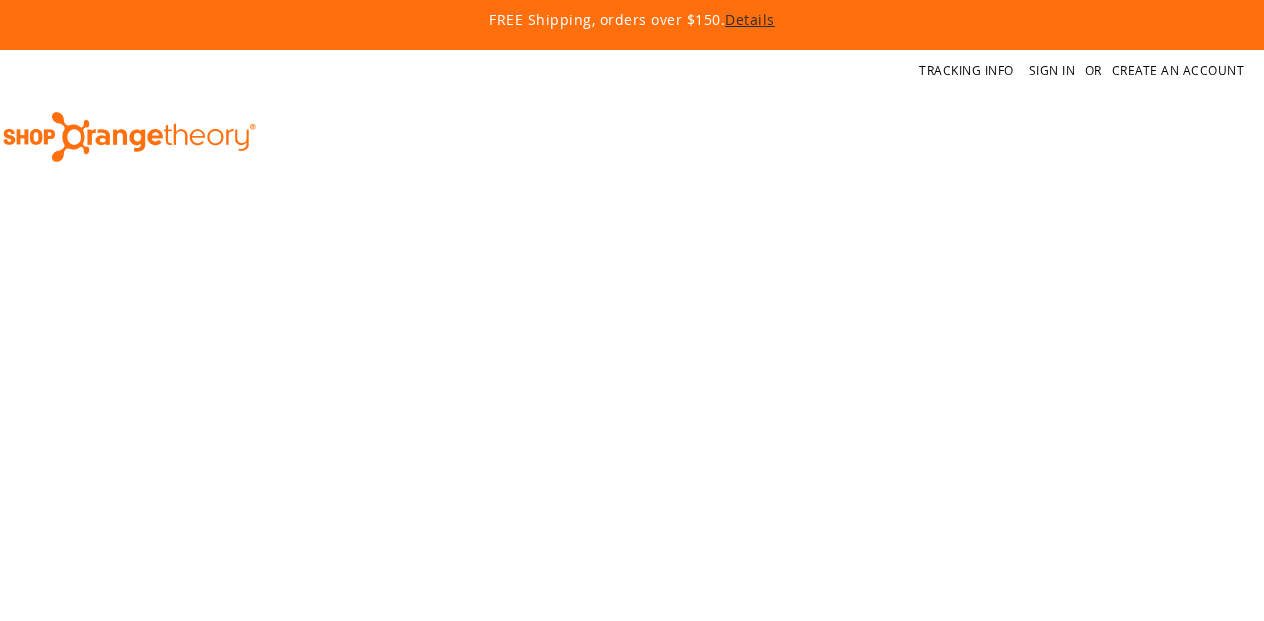 scroll, scrollTop: 0, scrollLeft: 0, axis: both 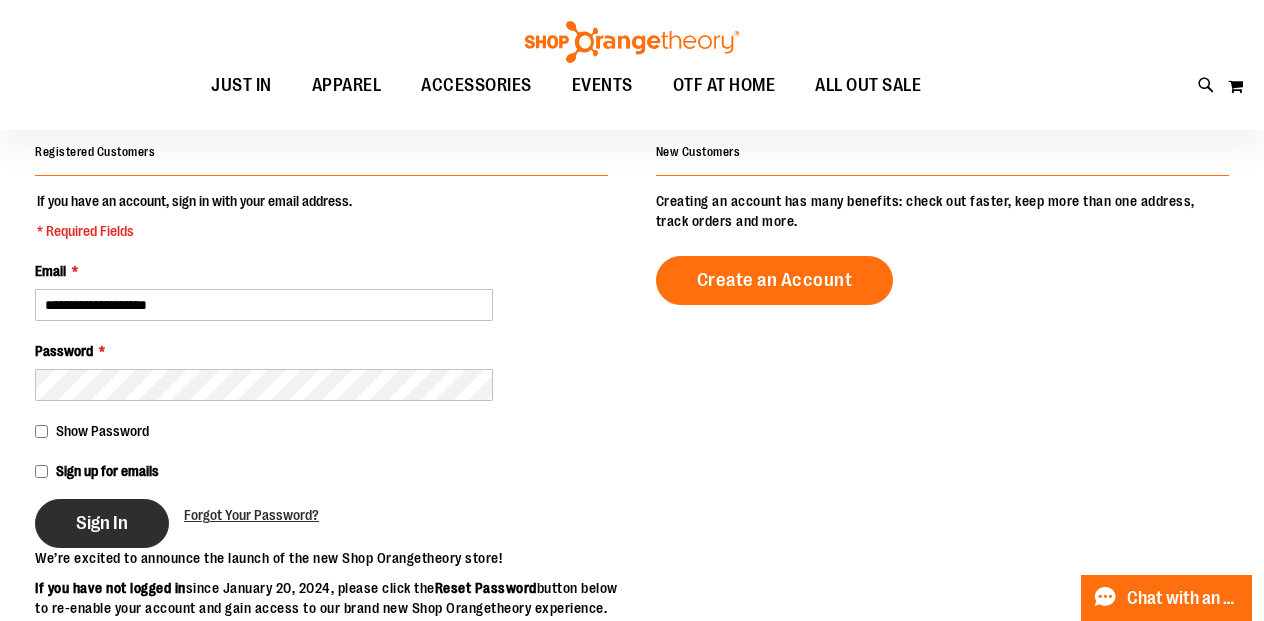 click on "Sign In" at bounding box center (102, 523) 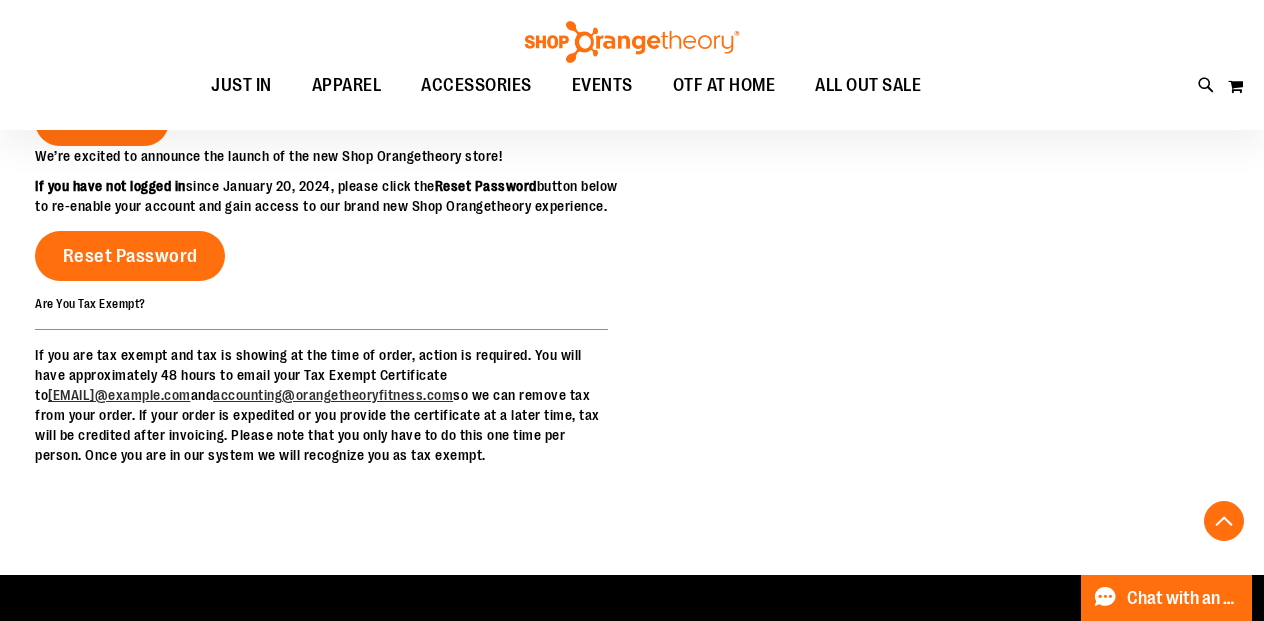 scroll, scrollTop: 601, scrollLeft: 0, axis: vertical 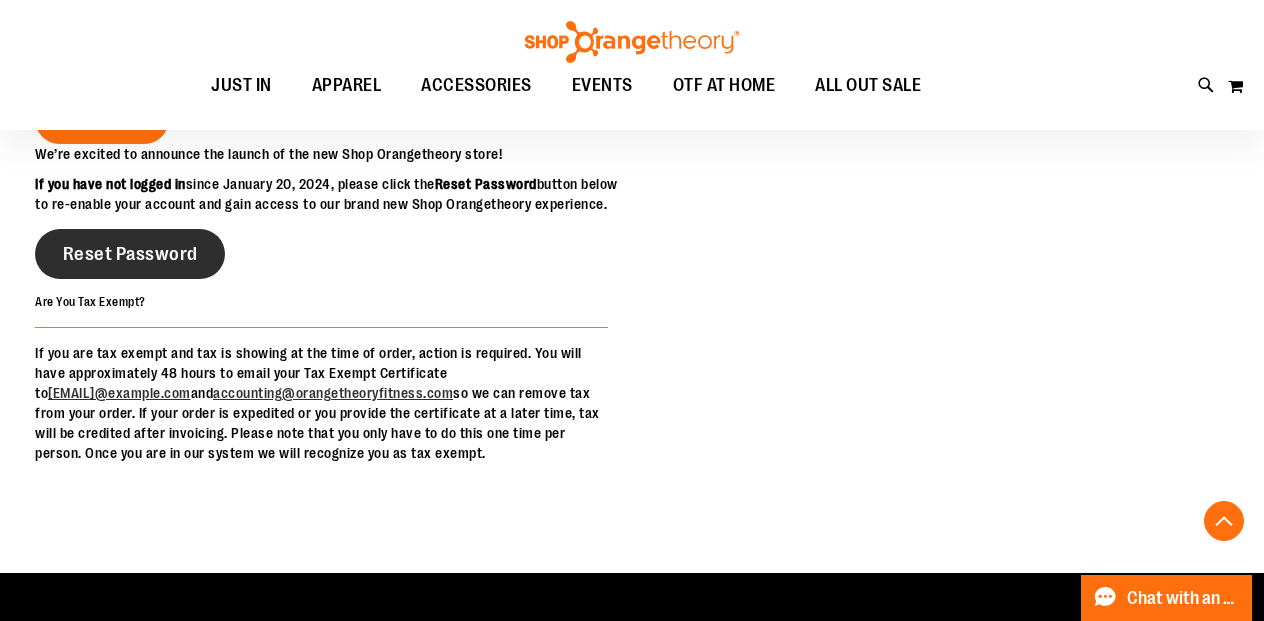 click on "Reset Password" at bounding box center [130, 254] 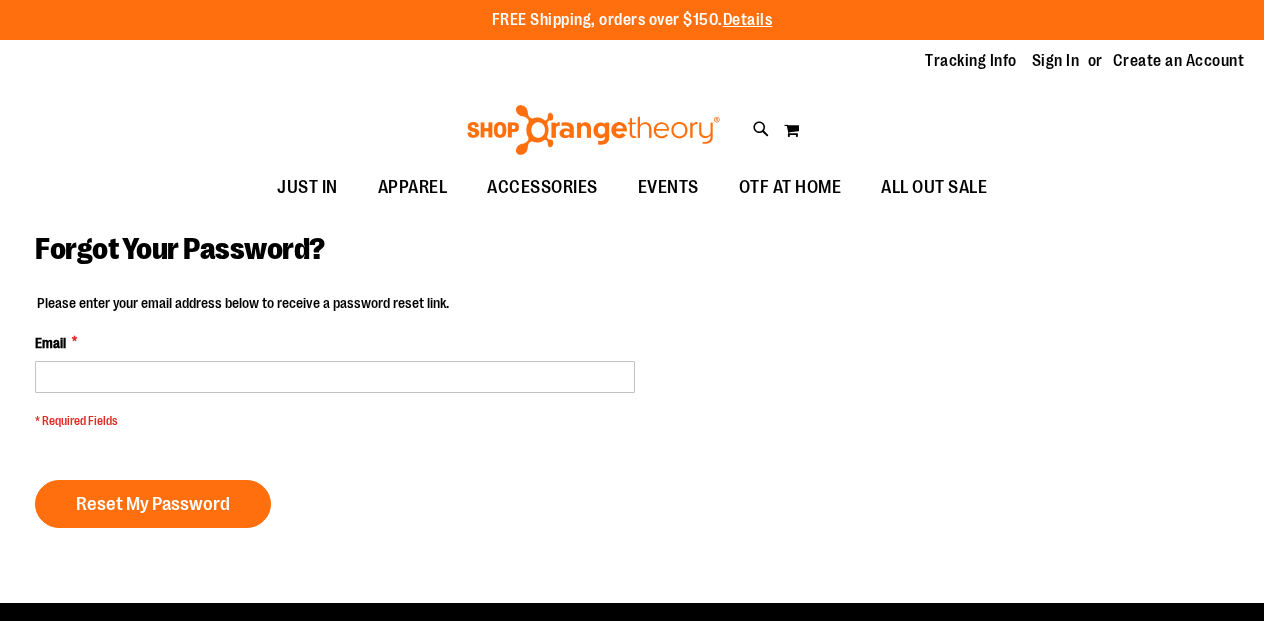 scroll, scrollTop: 0, scrollLeft: 0, axis: both 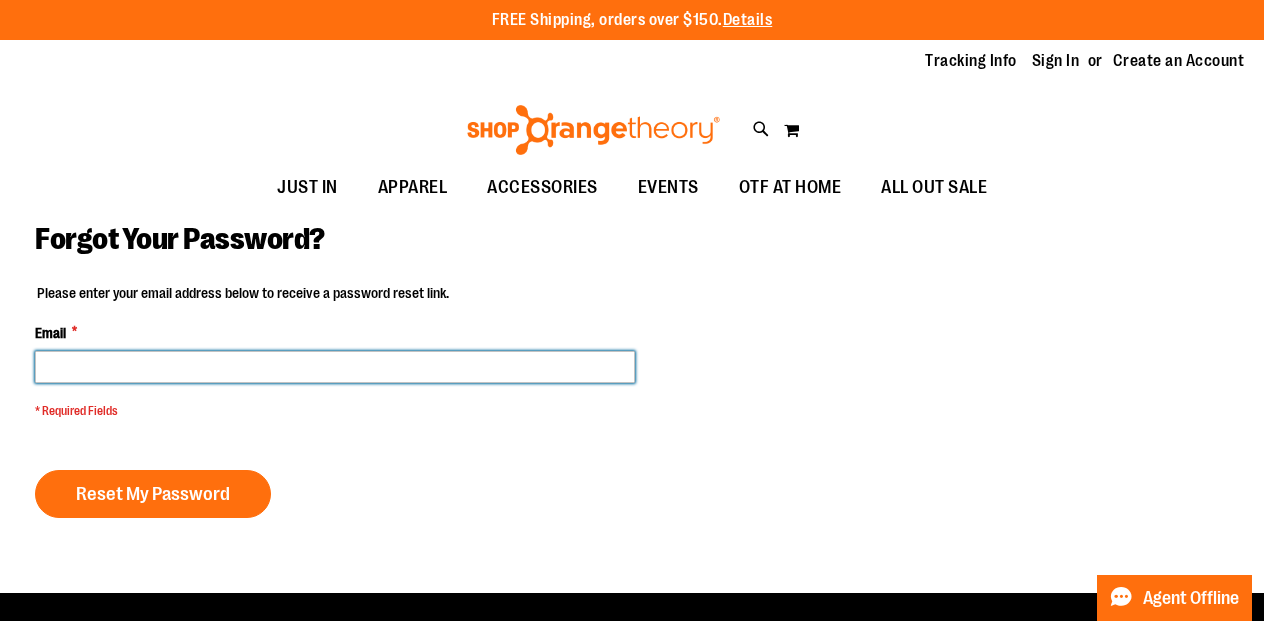 click on "Email *" at bounding box center [335, 367] 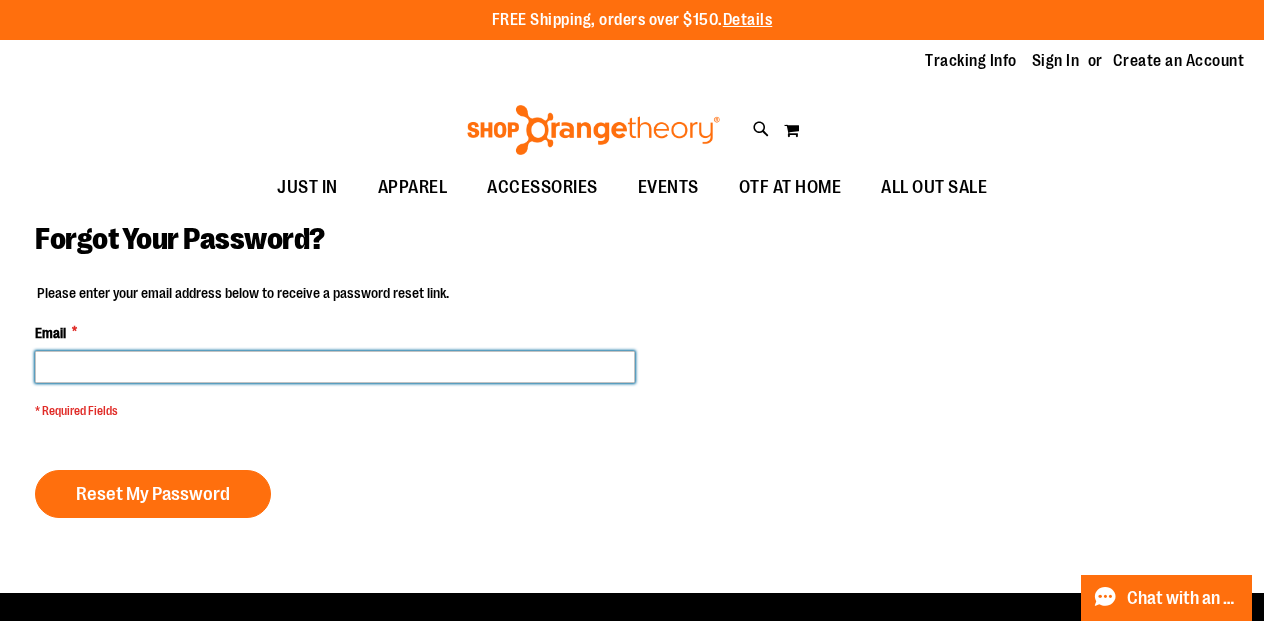 type on "**********" 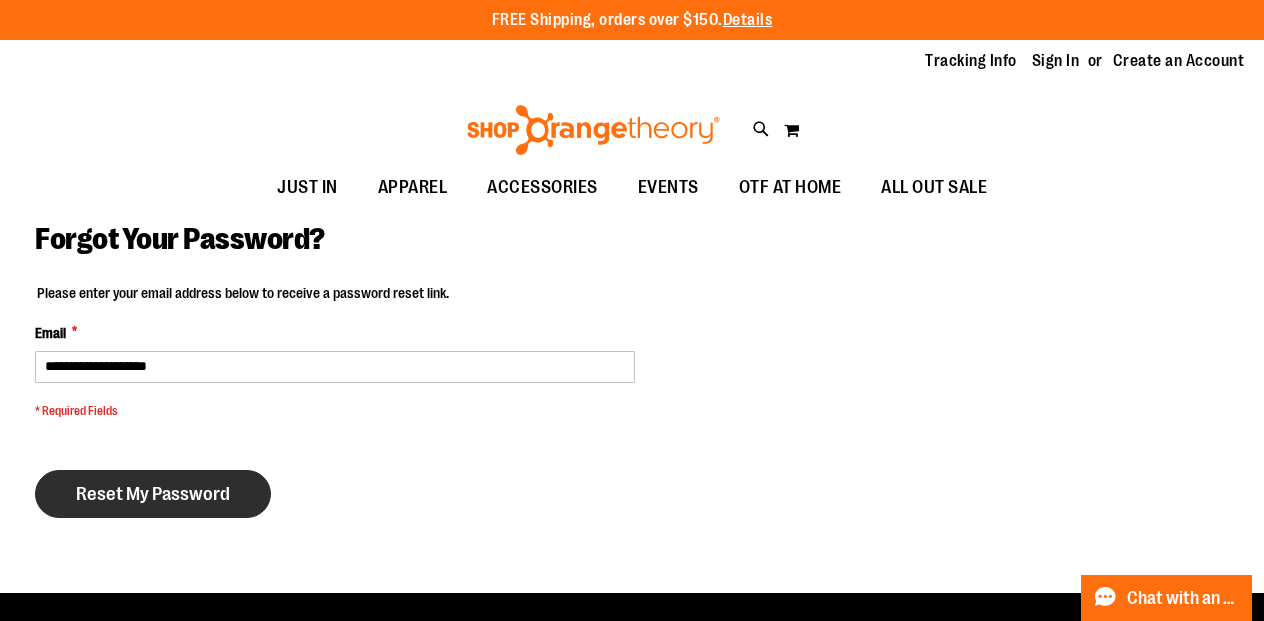 click on "Reset My Password" at bounding box center [153, 494] 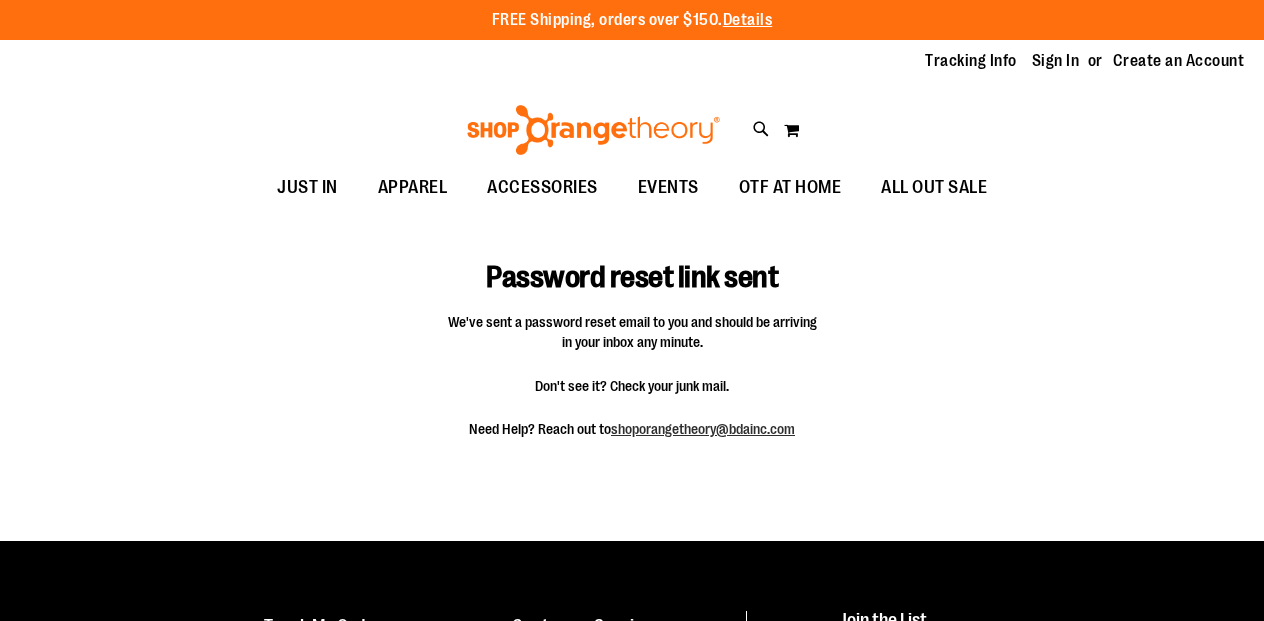 scroll, scrollTop: 0, scrollLeft: 0, axis: both 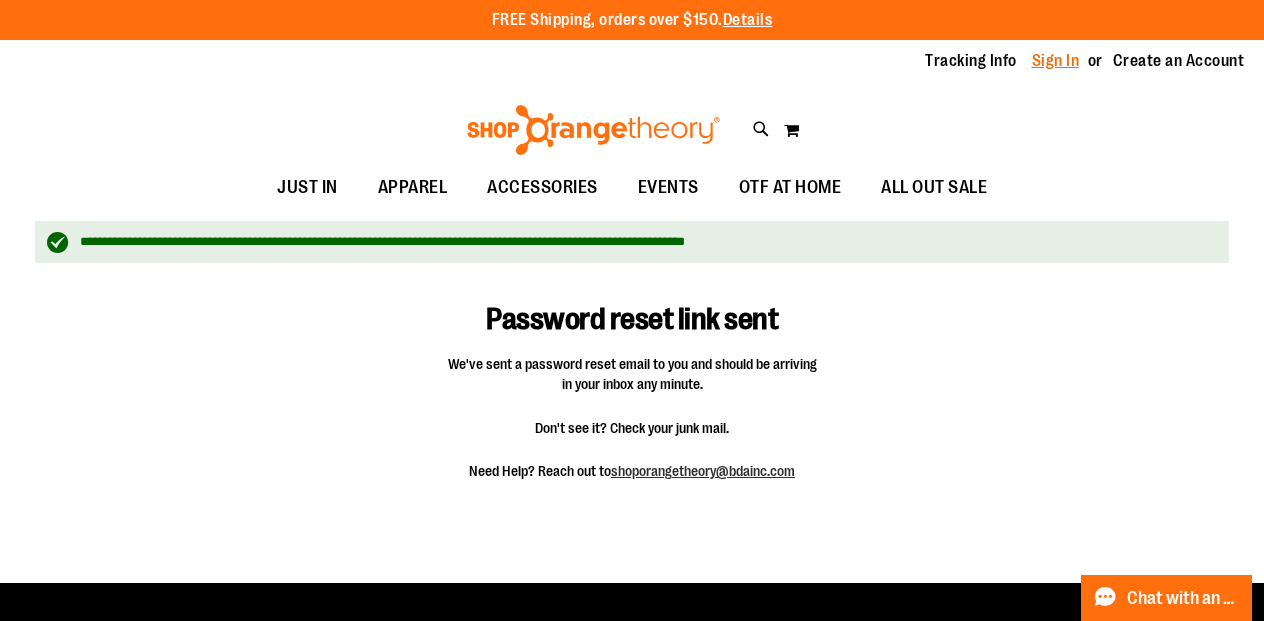 click on "Sign In" at bounding box center (1056, 61) 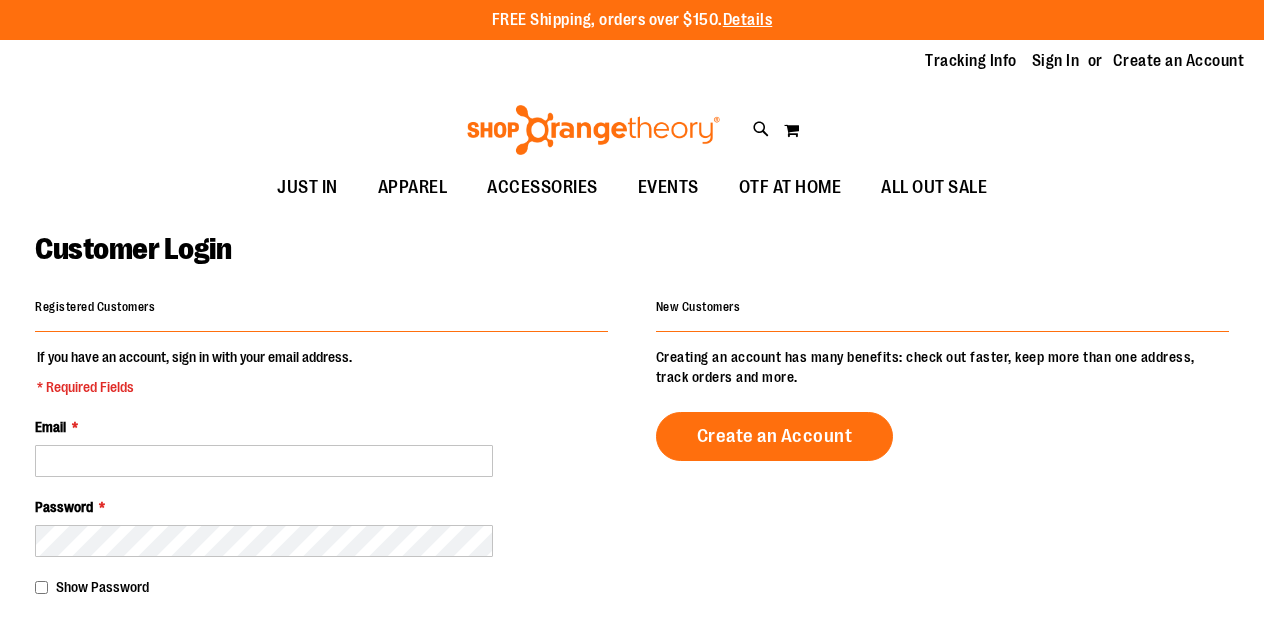 scroll, scrollTop: 0, scrollLeft: 0, axis: both 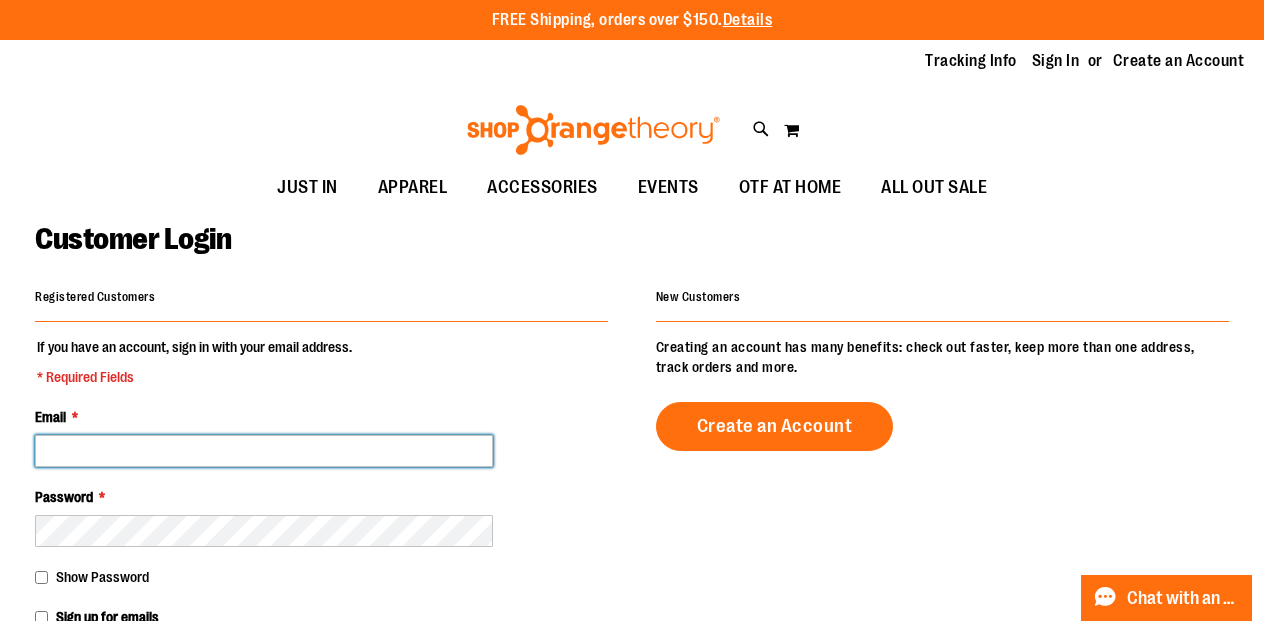 click on "Email *" at bounding box center [264, 451] 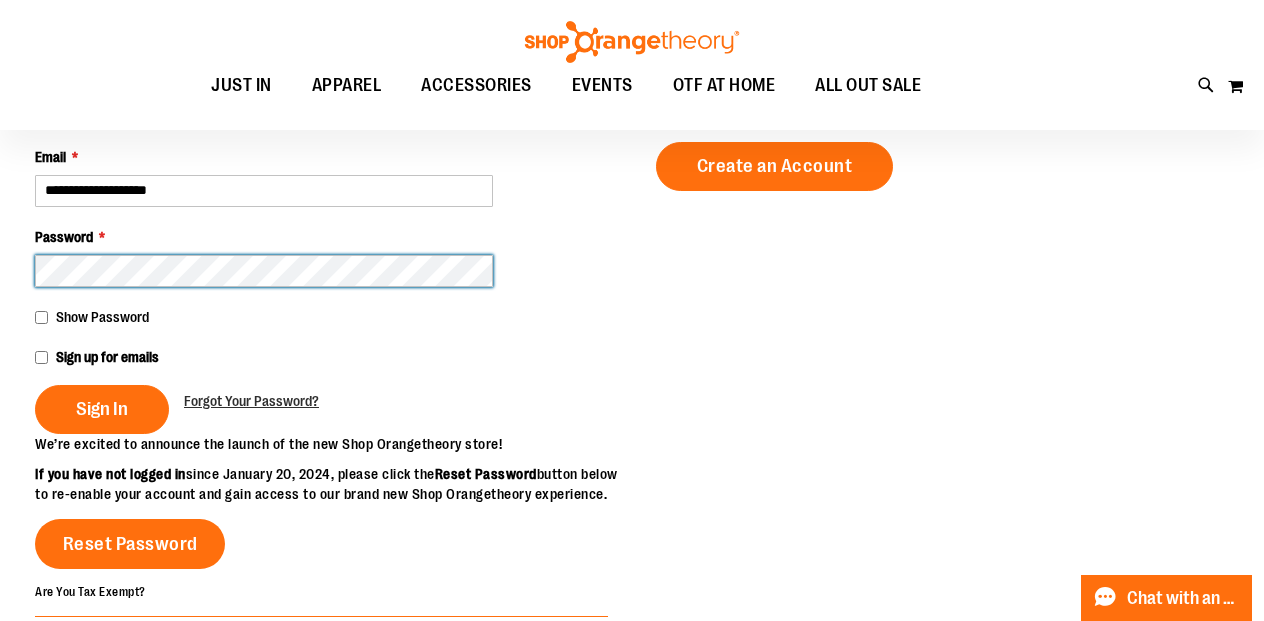 scroll, scrollTop: 263, scrollLeft: 0, axis: vertical 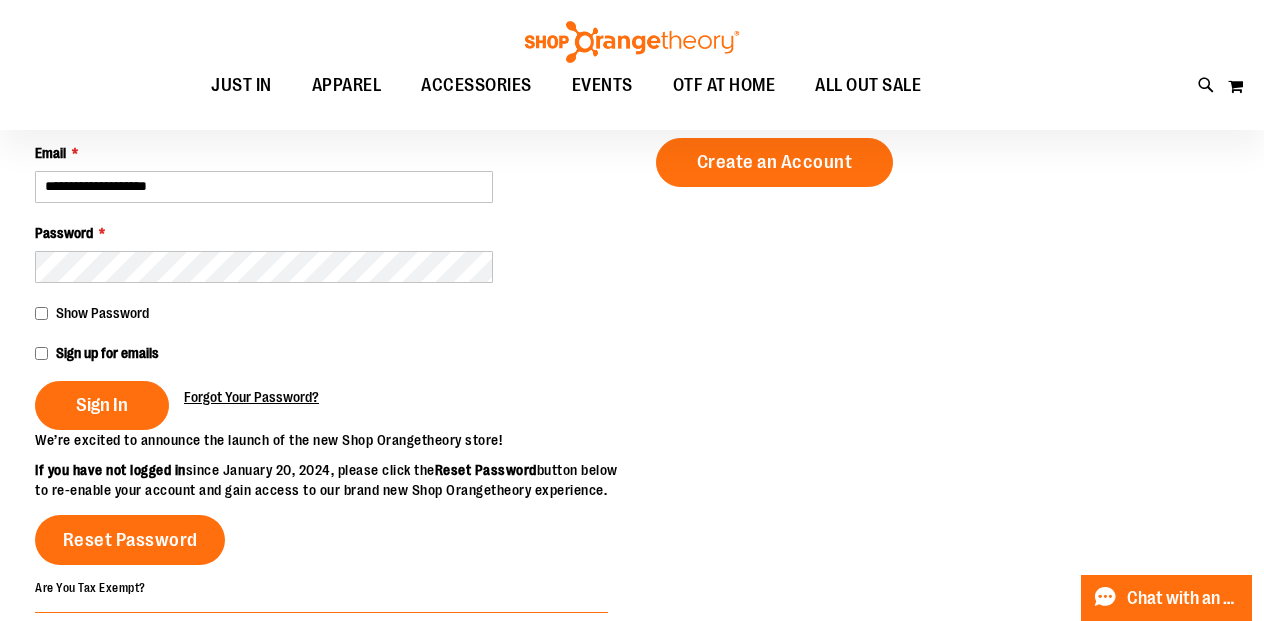 click on "Forgot Your Password?" at bounding box center [251, 397] 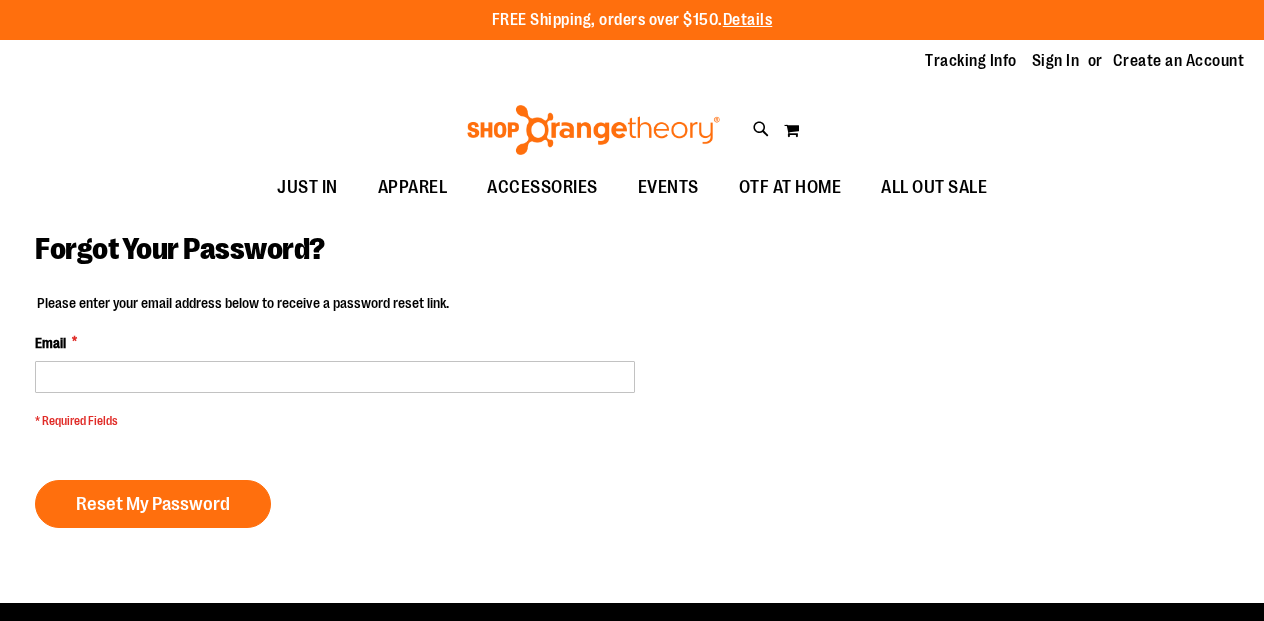 scroll, scrollTop: 0, scrollLeft: 0, axis: both 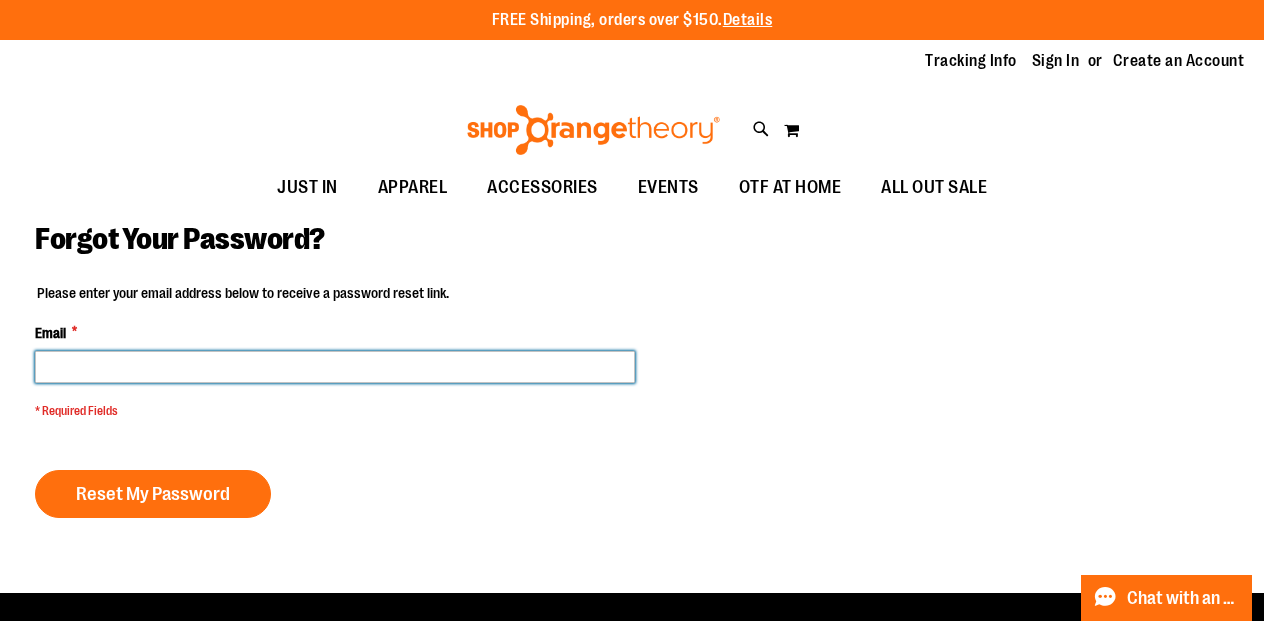 click on "Email *" at bounding box center [335, 367] 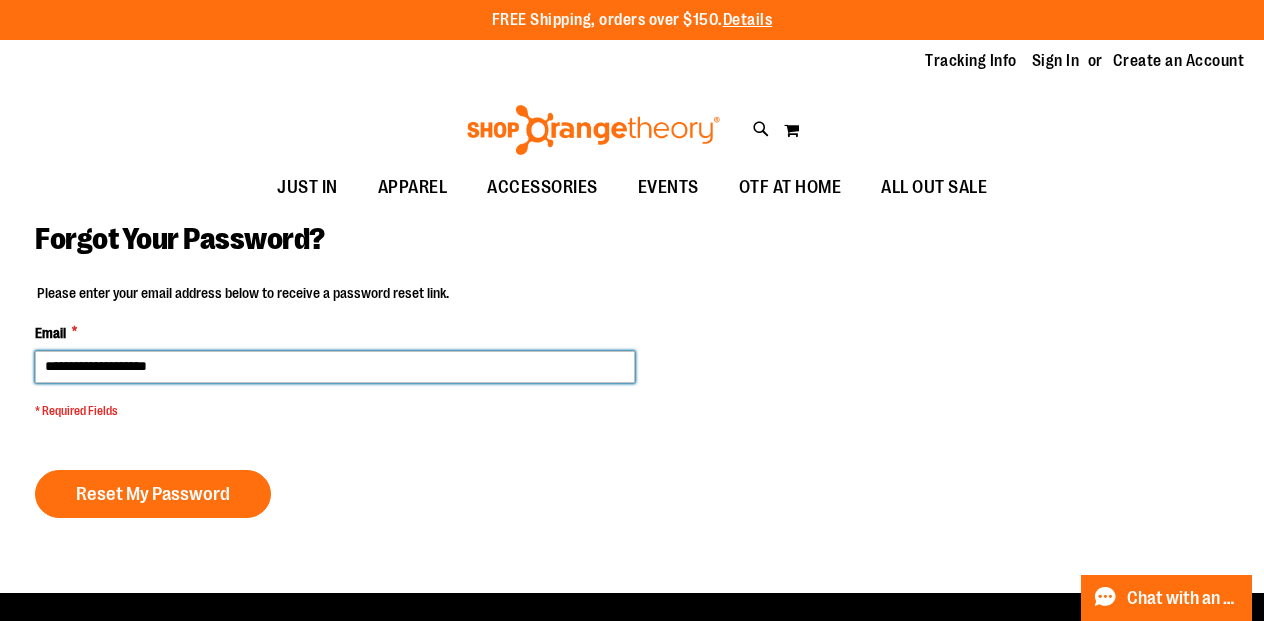 type on "**********" 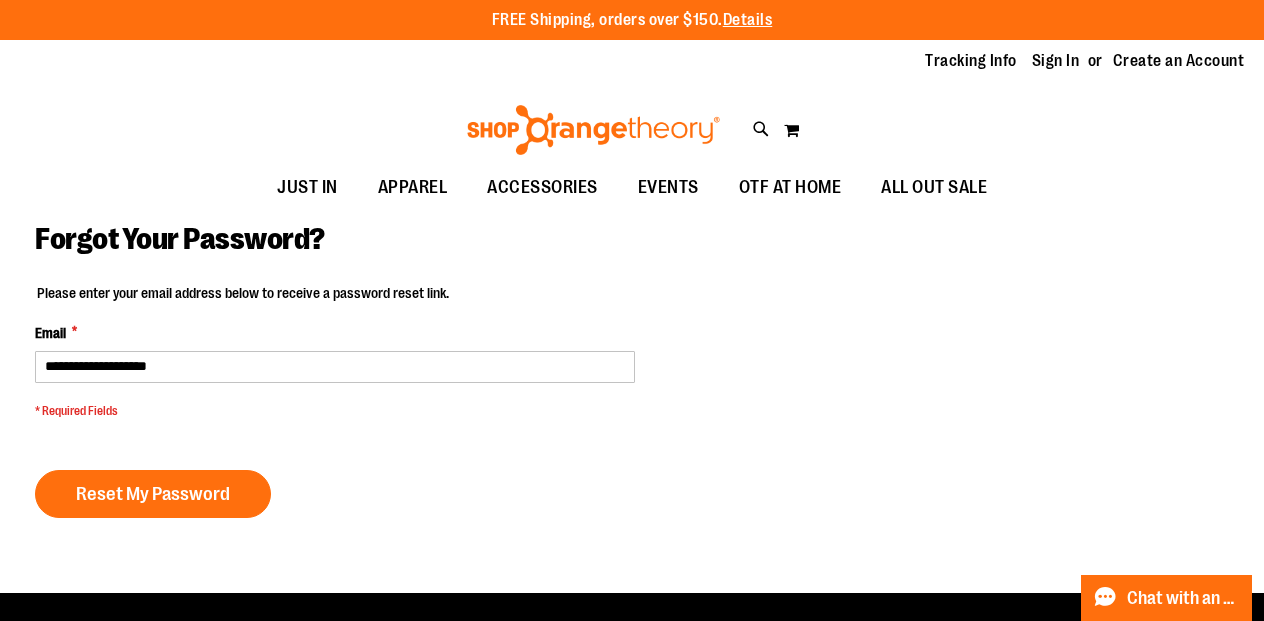 click on "Please enter your email address below to receive a password reset link.
Email *
[EMAIL]
* Required Fields
Reset My Password
Go back" at bounding box center [335, 400] 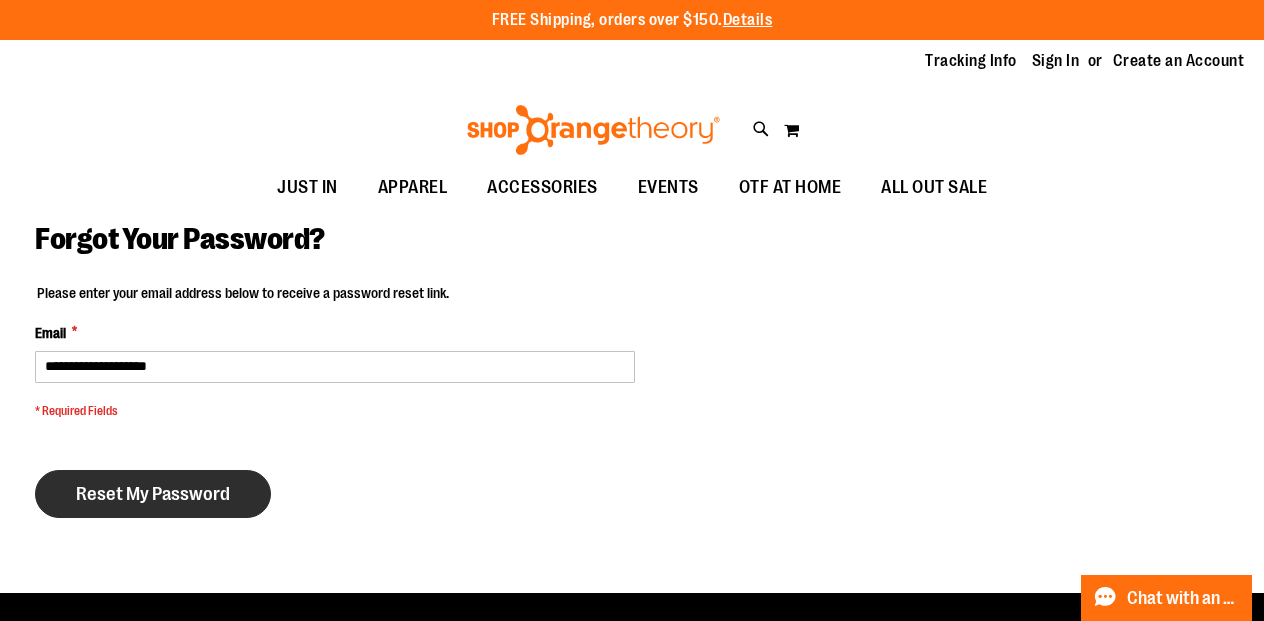 click on "Reset My Password" at bounding box center [153, 494] 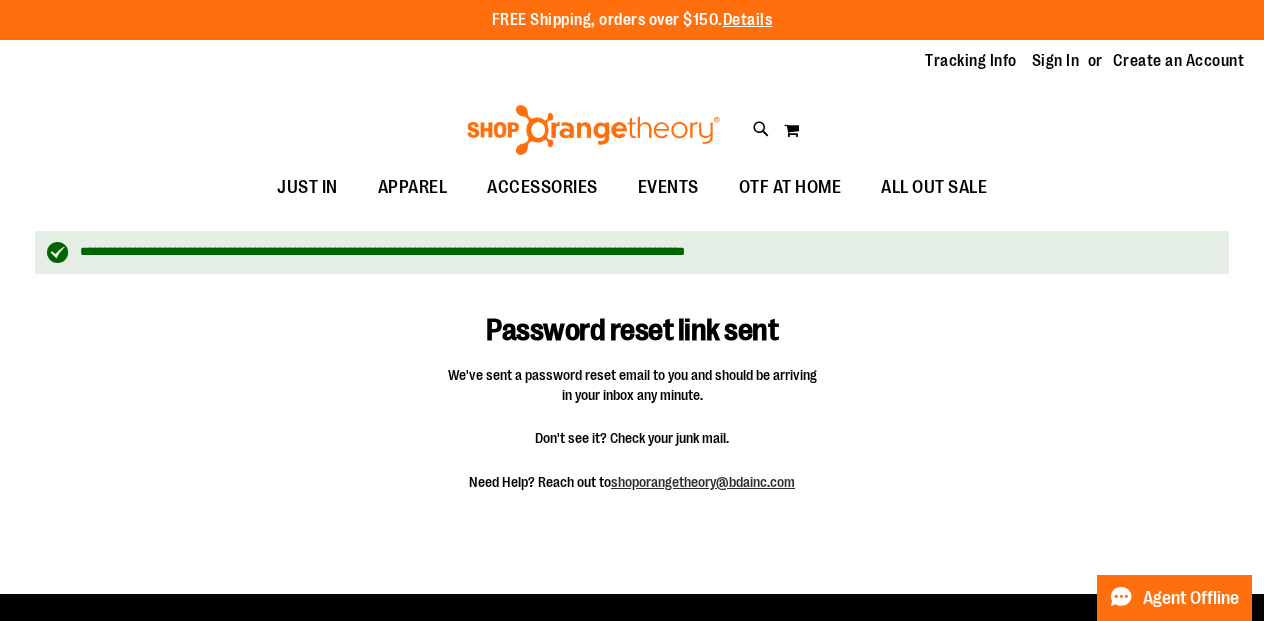 scroll, scrollTop: 0, scrollLeft: 0, axis: both 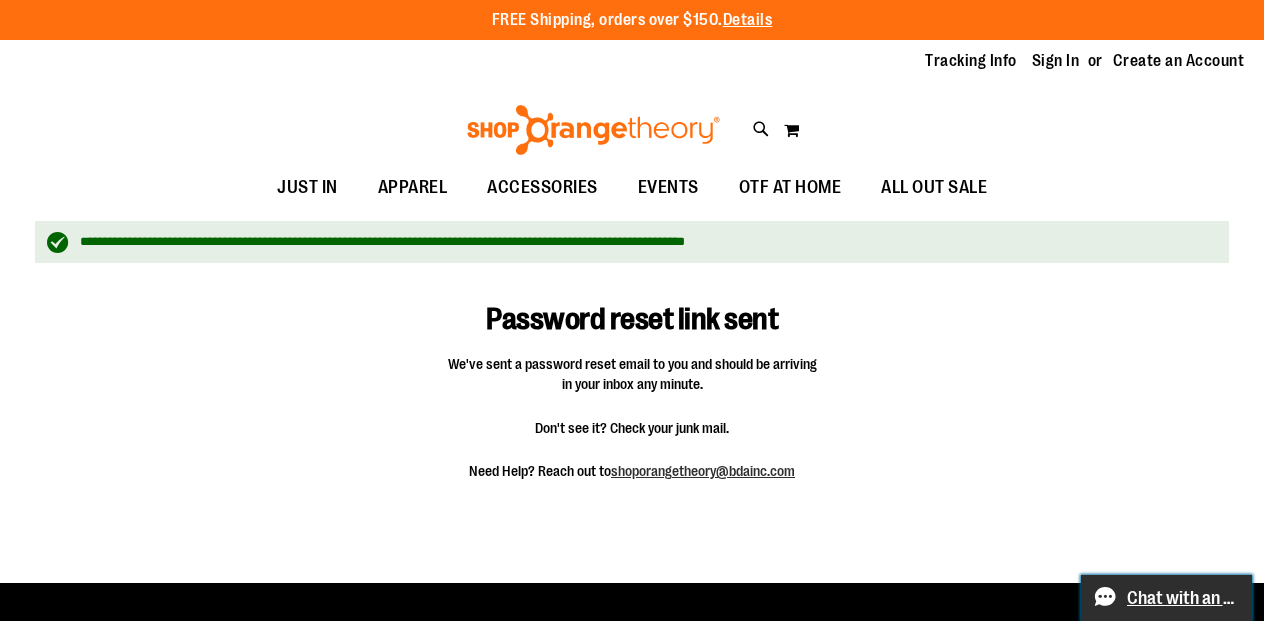click on "Chat with an Expert" at bounding box center [1183, 598] 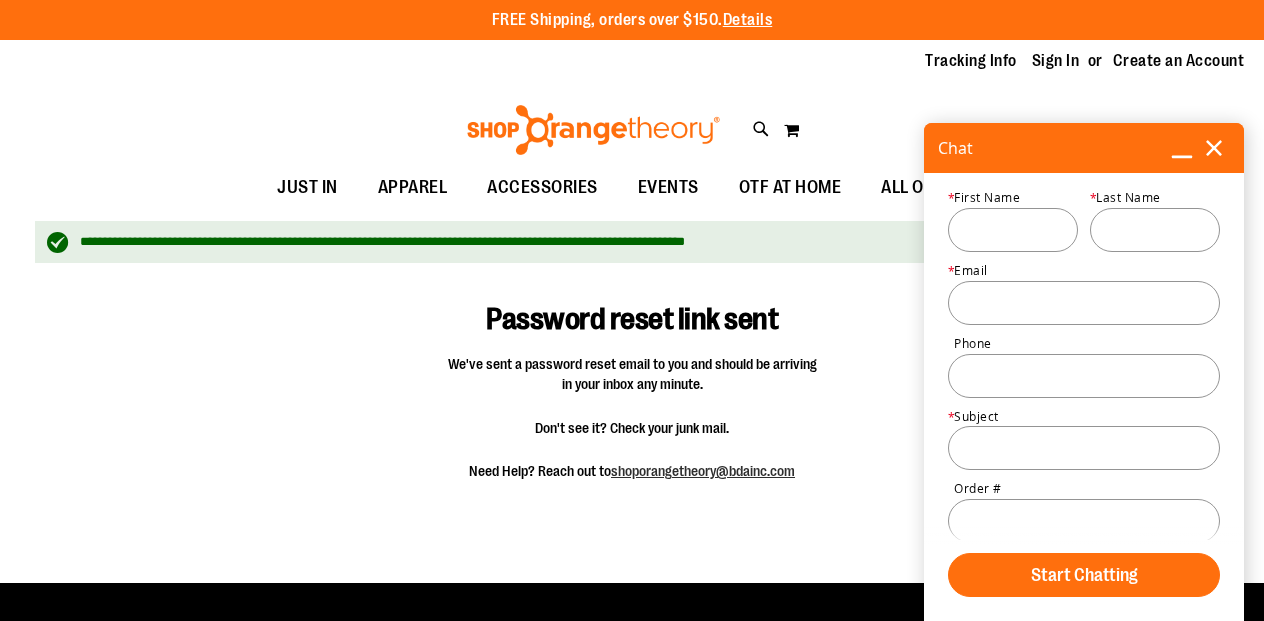 scroll, scrollTop: 24, scrollLeft: 0, axis: vertical 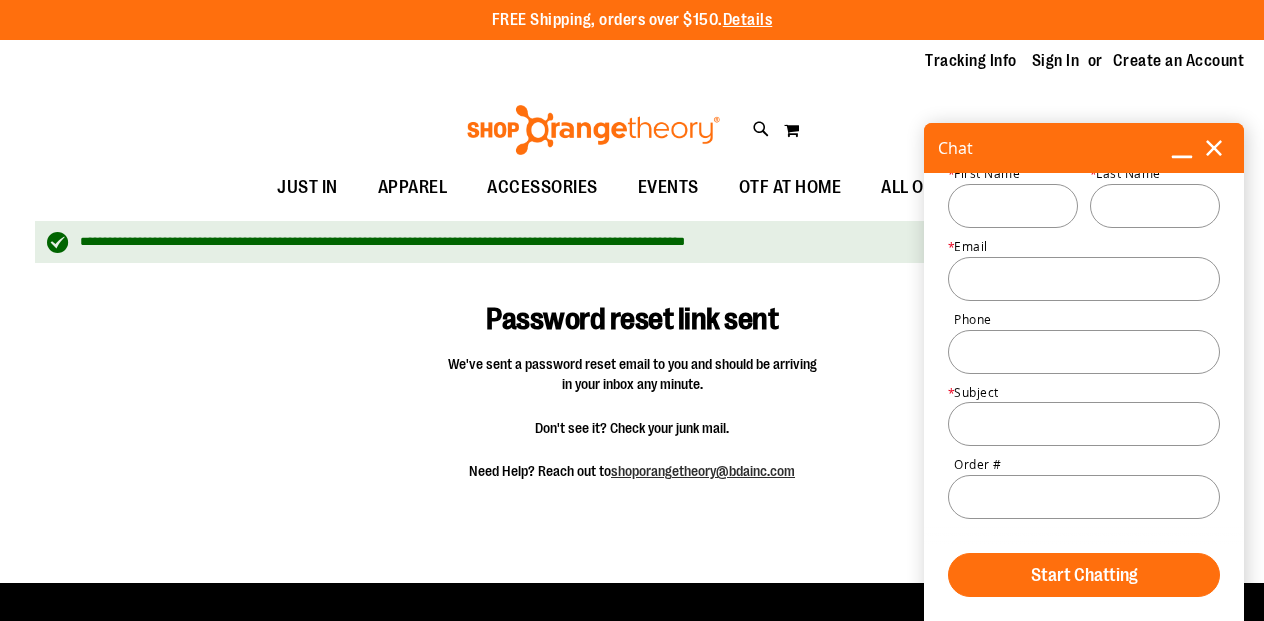 click 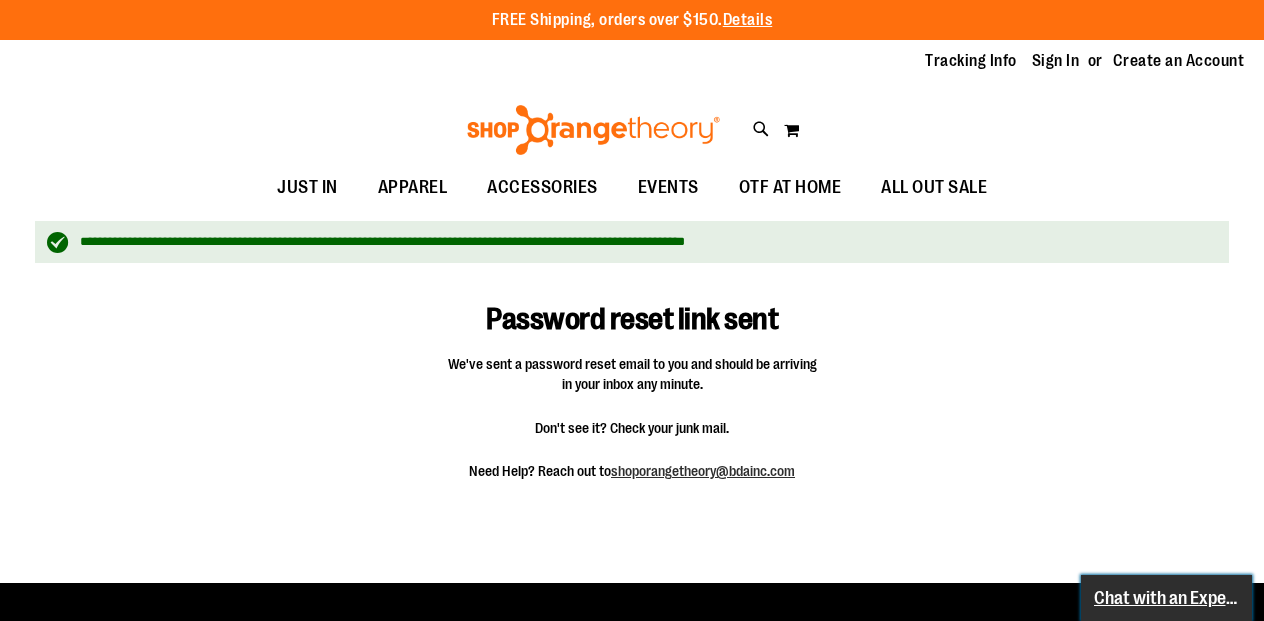 click on "Chat with an Expert" at bounding box center (1167, 598) 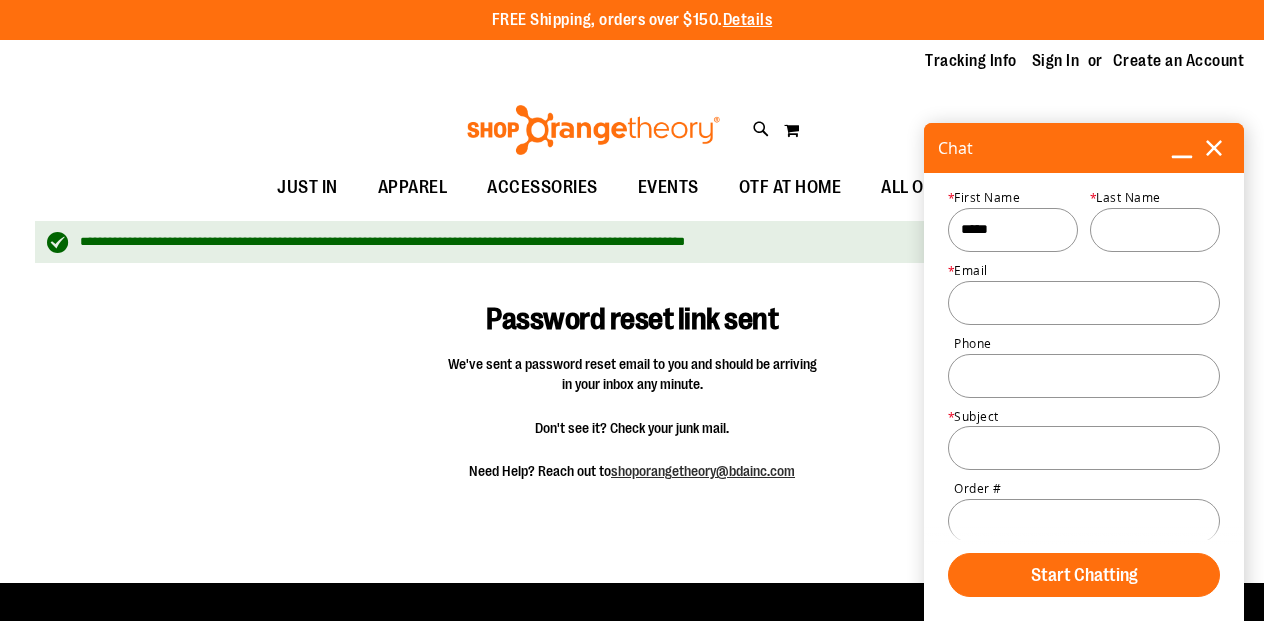 type on "*****" 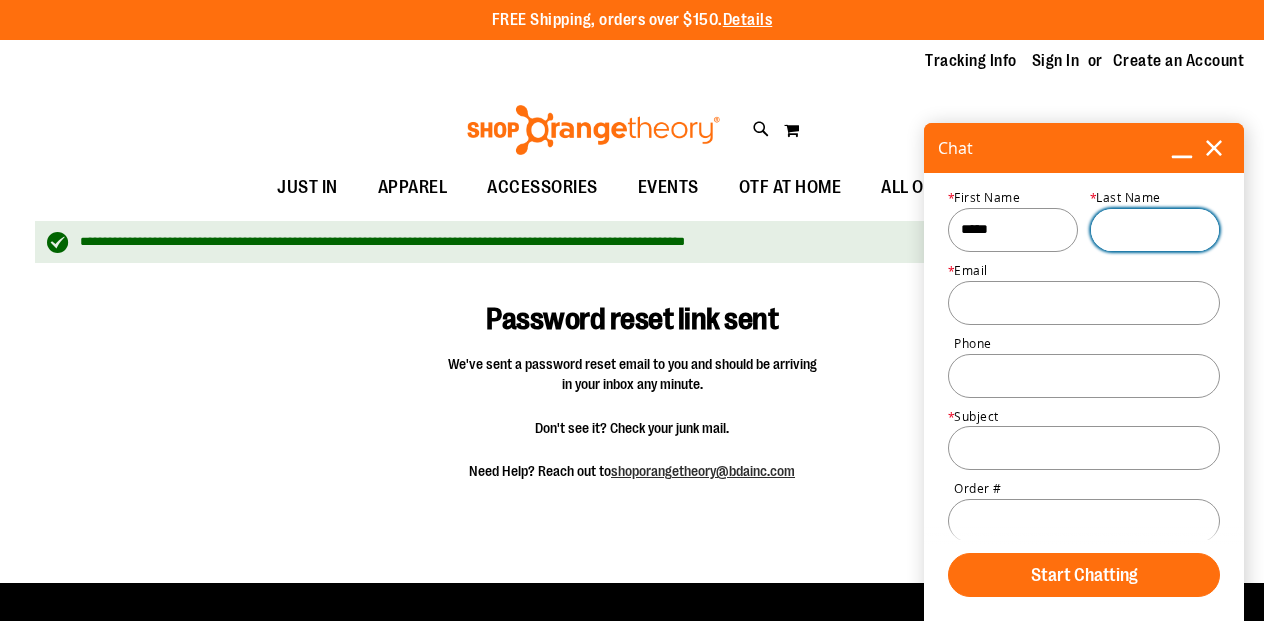 click on "Last Name *" at bounding box center [1155, 230] 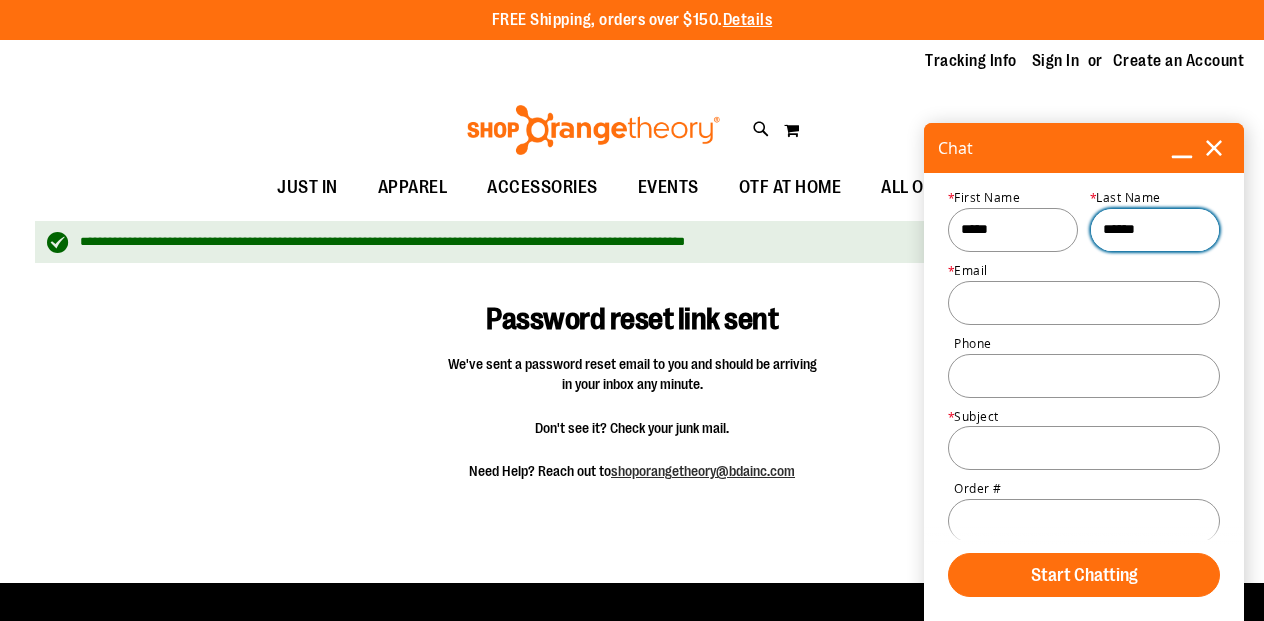 type on "******" 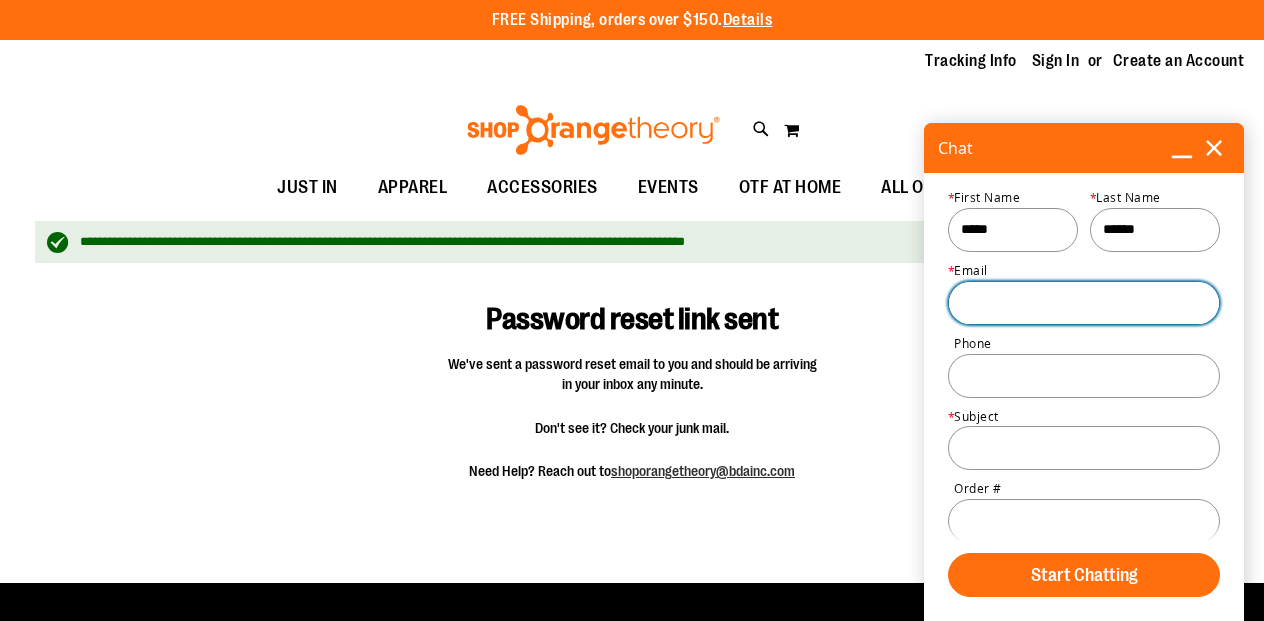 click on "Email *" at bounding box center (1084, 303) 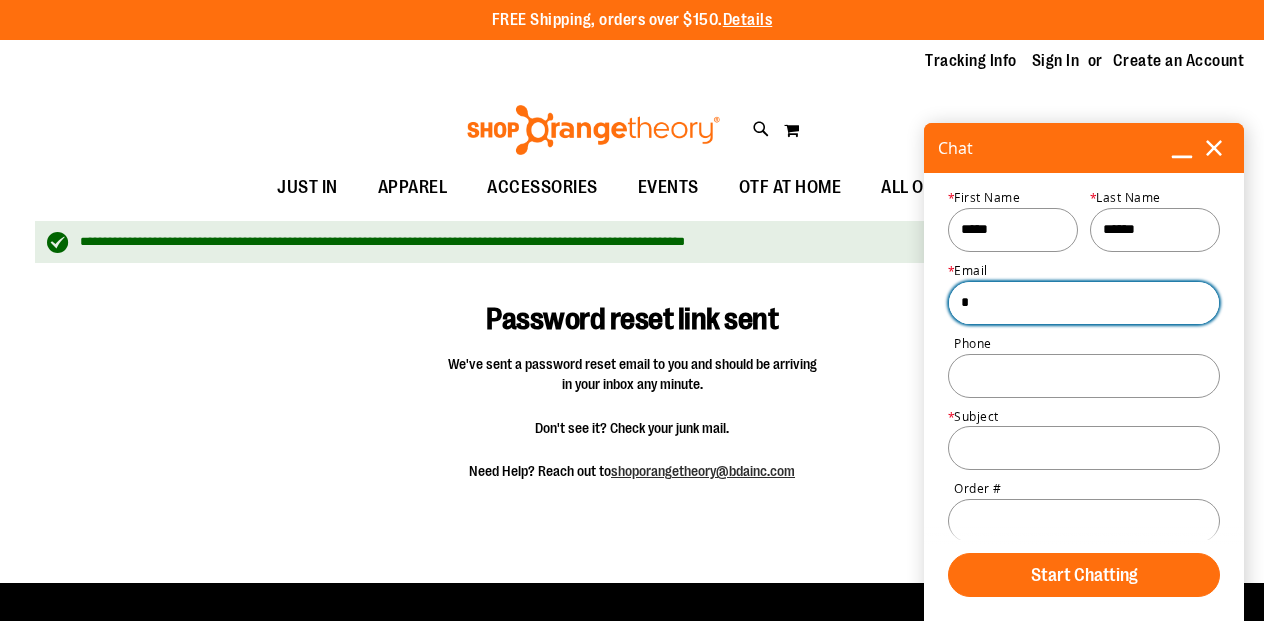 type on "**********" 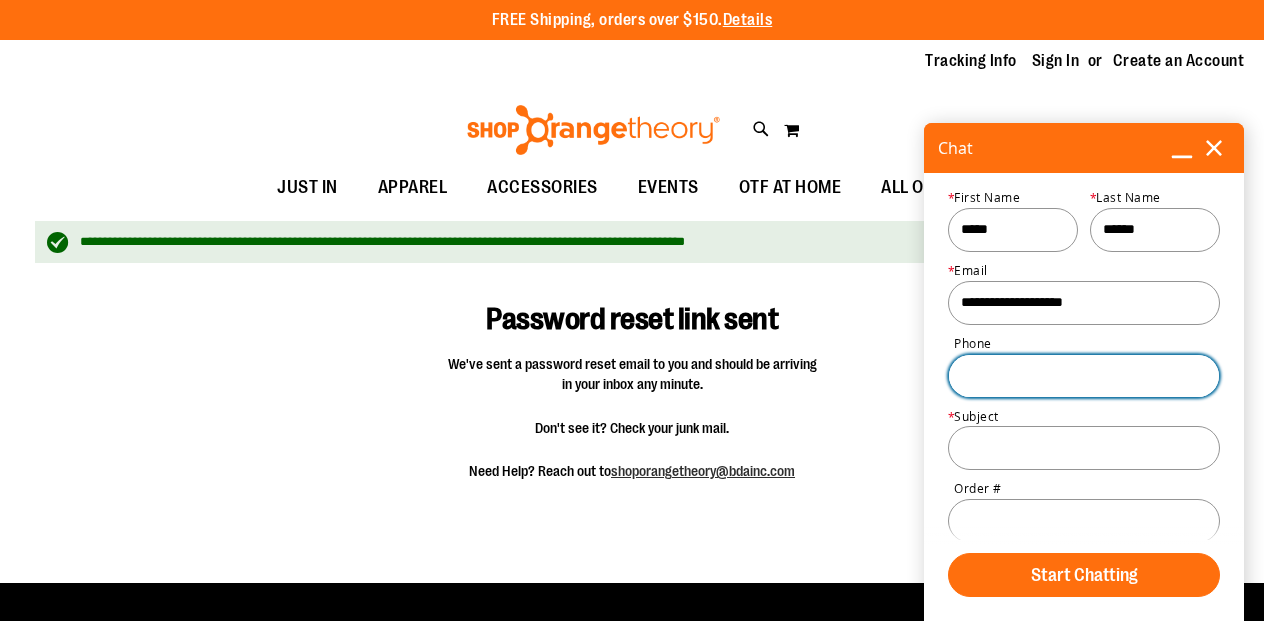 click on "Phone" at bounding box center (1084, 376) 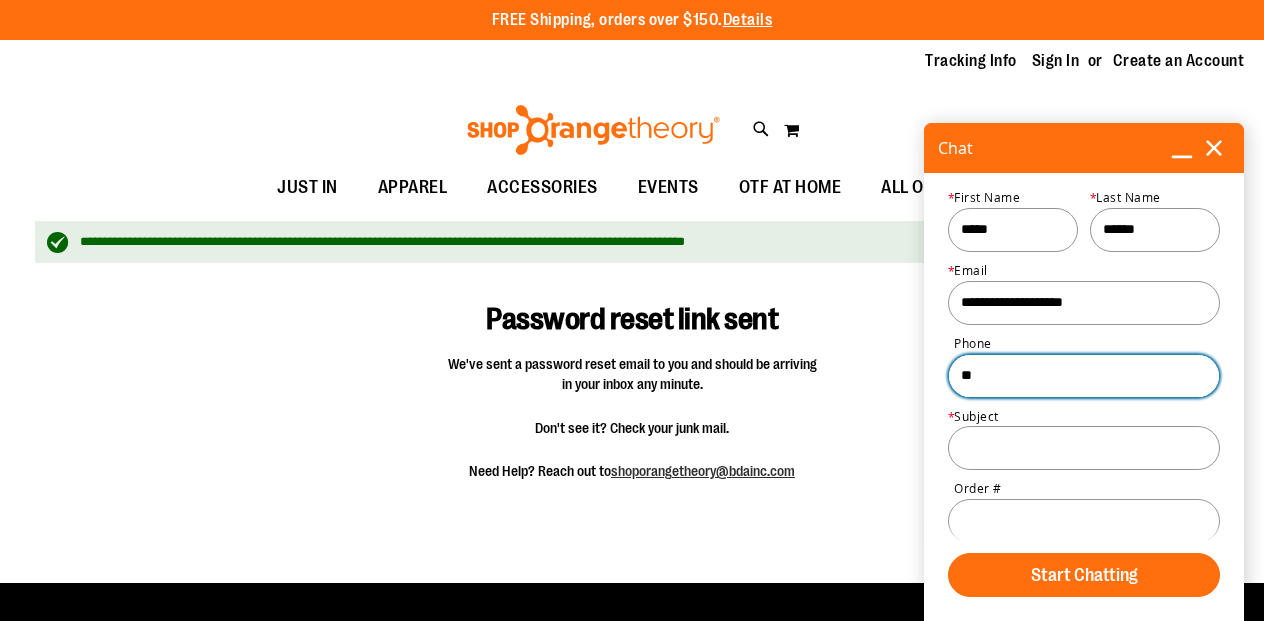 type on "*" 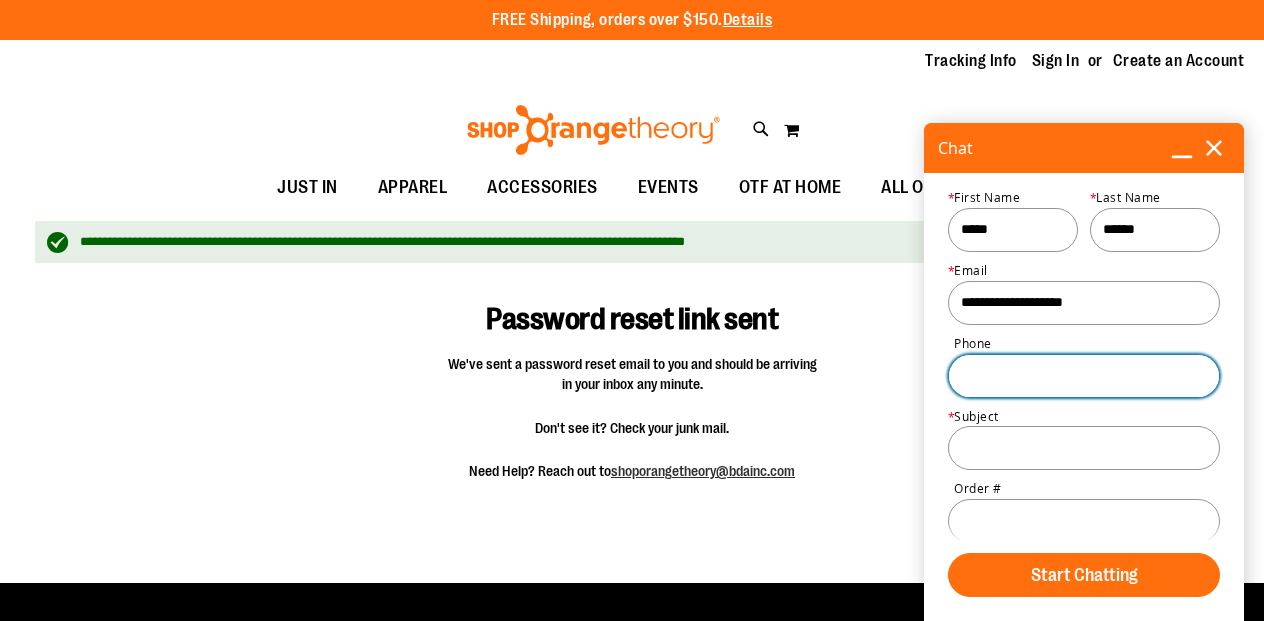type 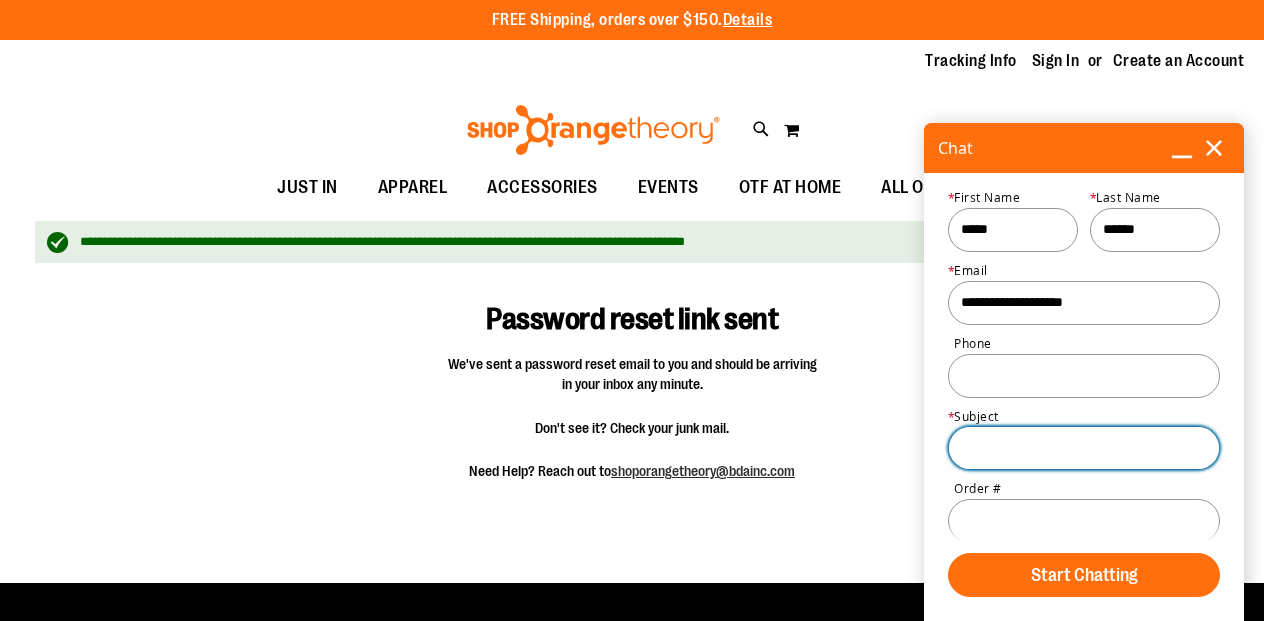 click on "Subject *" at bounding box center [1084, 448] 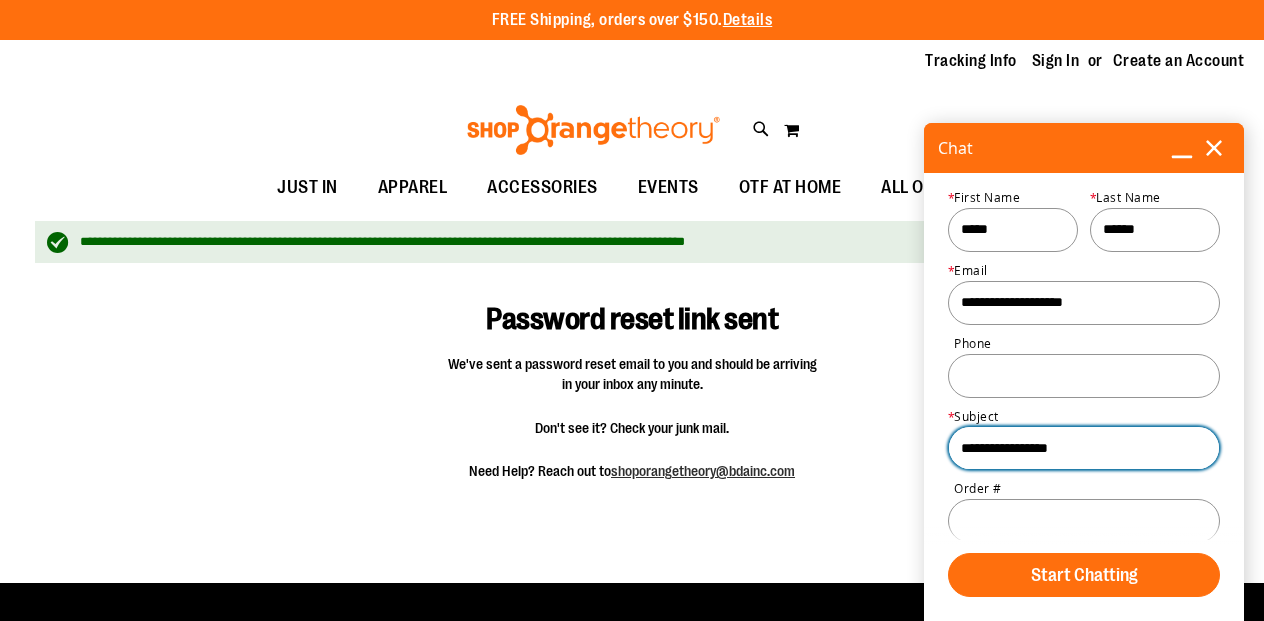 scroll, scrollTop: 24, scrollLeft: 0, axis: vertical 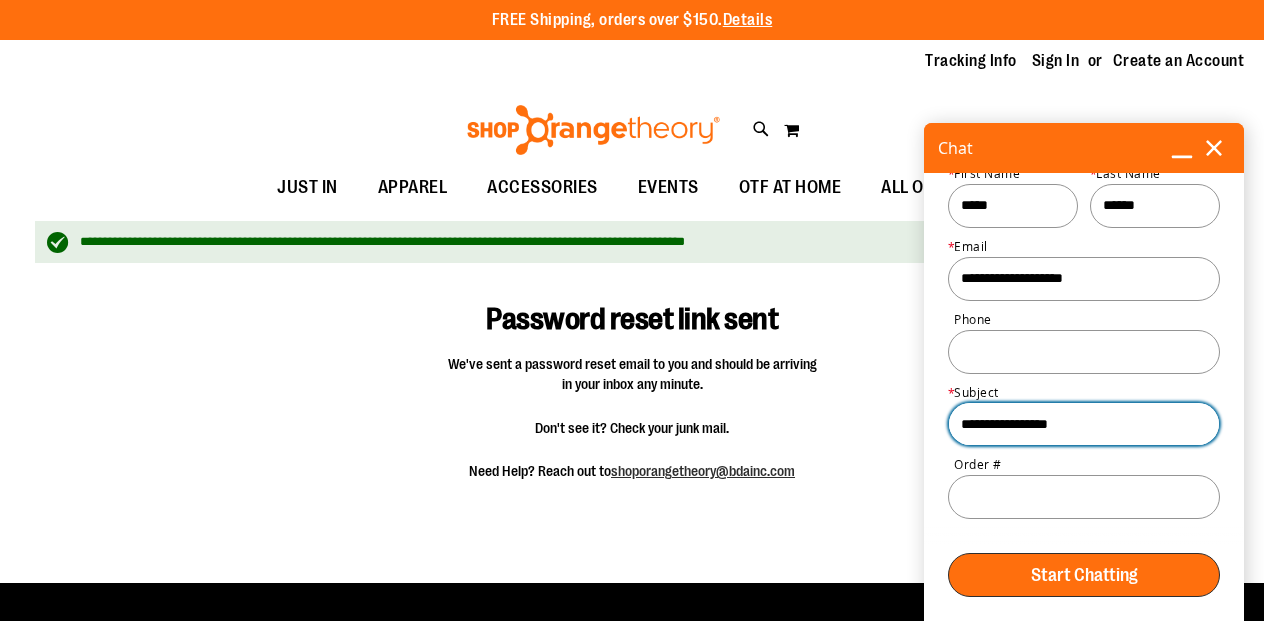 type on "**********" 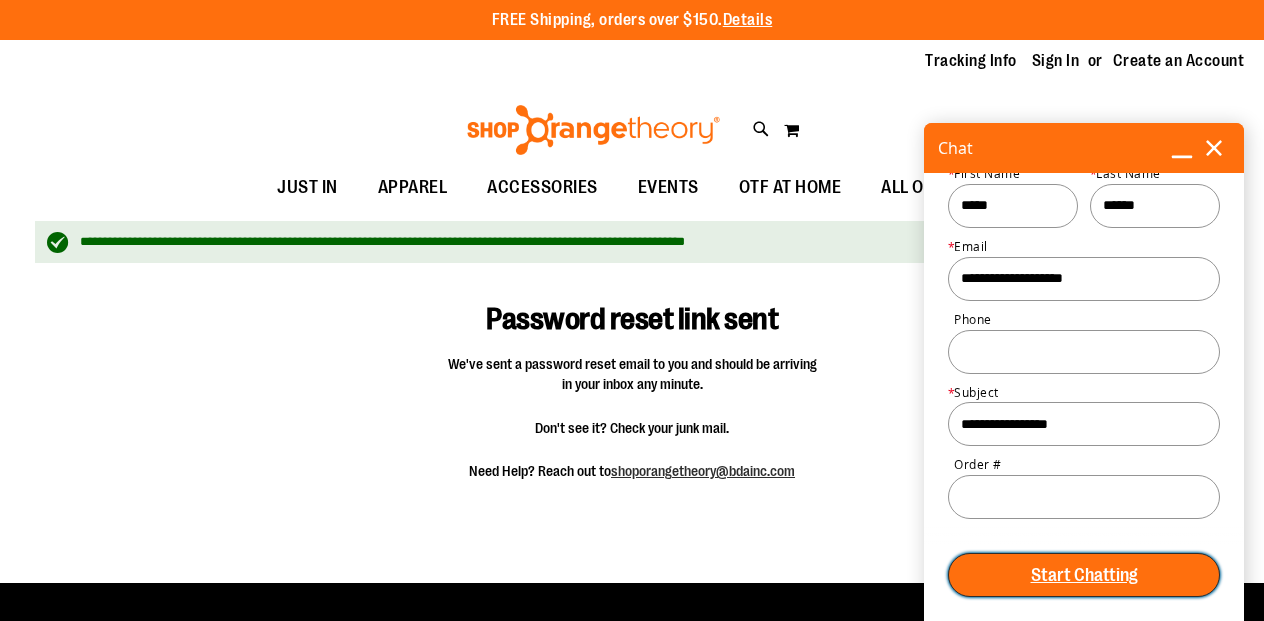 click on "Start Chatting" at bounding box center [1084, 575] 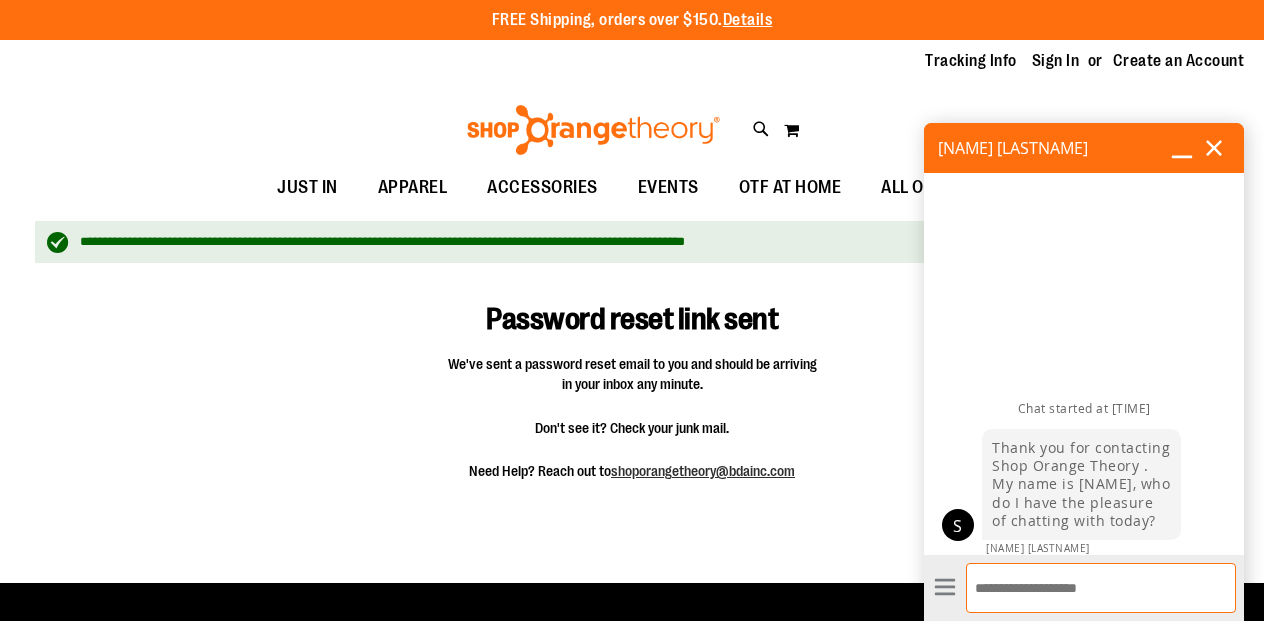 click on "Enter Message" at bounding box center [1101, 588] 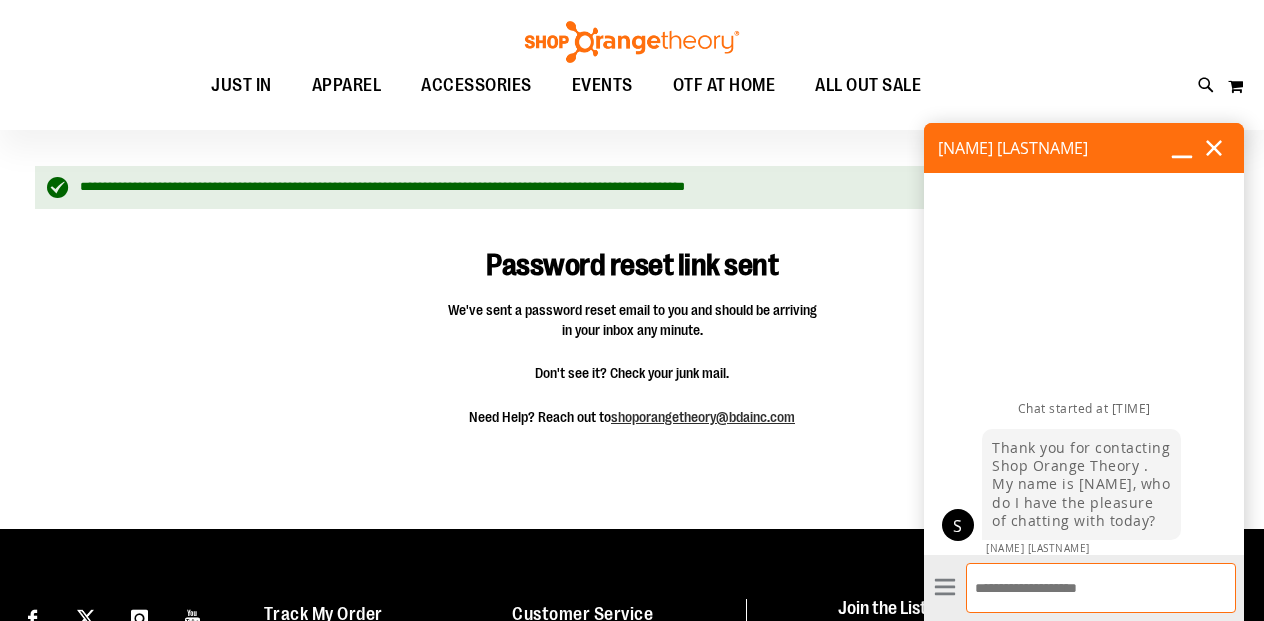 scroll, scrollTop: 86, scrollLeft: 0, axis: vertical 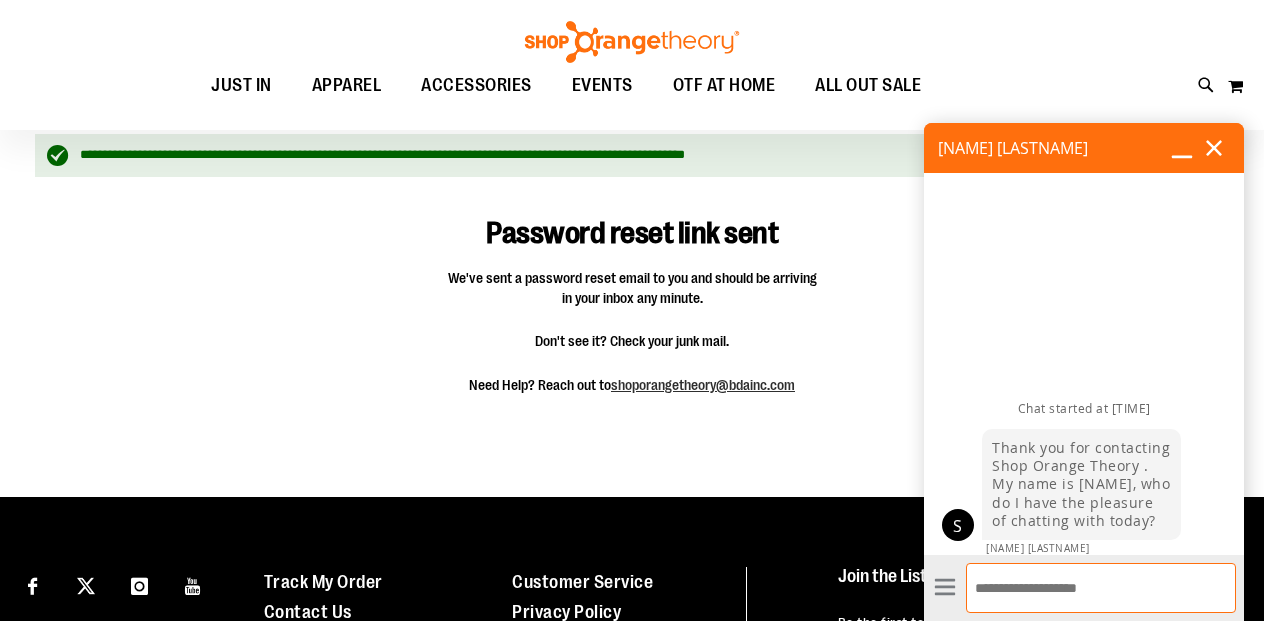 click on "Enter Message" at bounding box center (1101, 588) 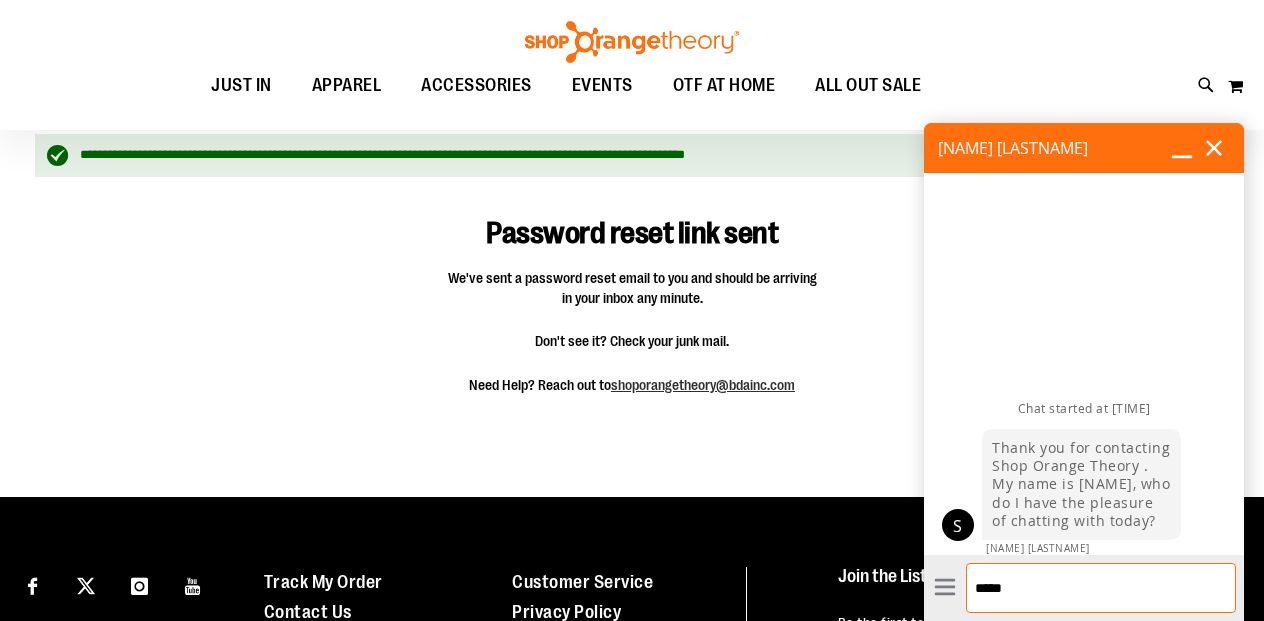 type on "*****" 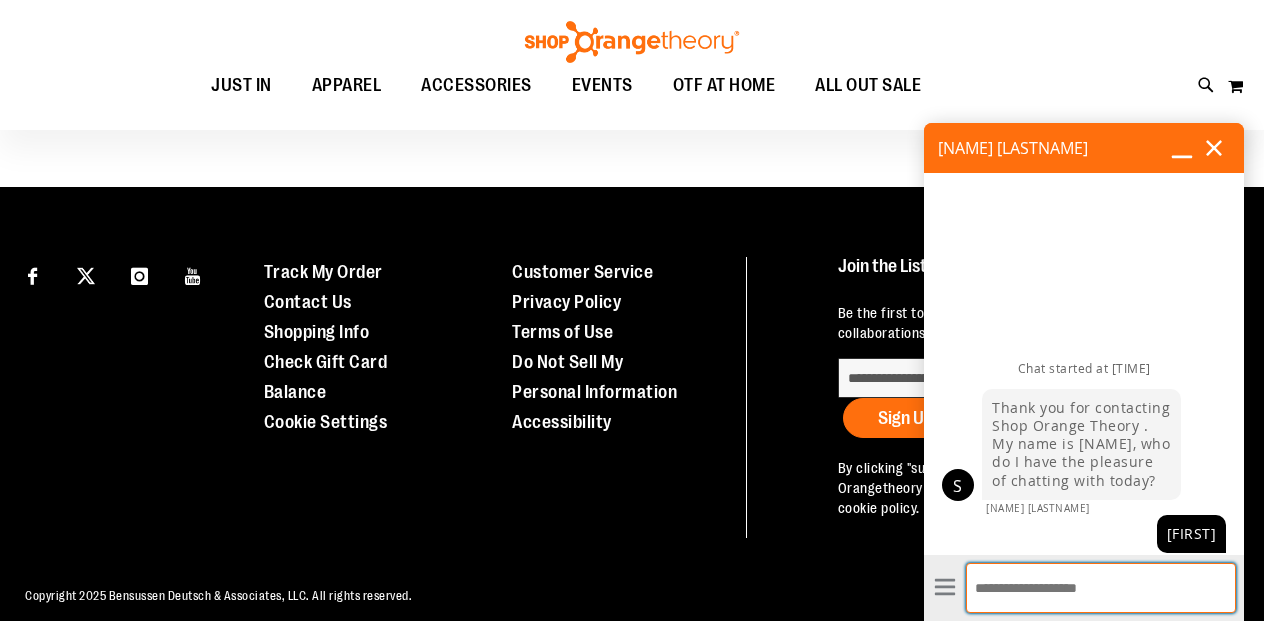 scroll, scrollTop: 414, scrollLeft: 0, axis: vertical 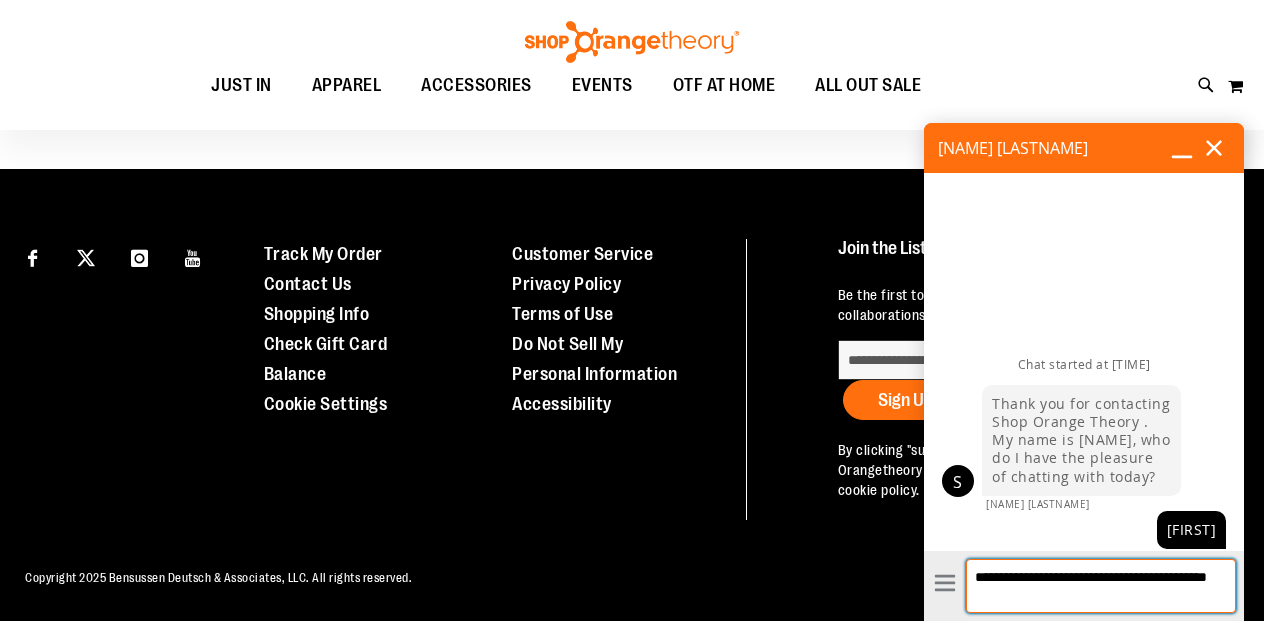 type on "**********" 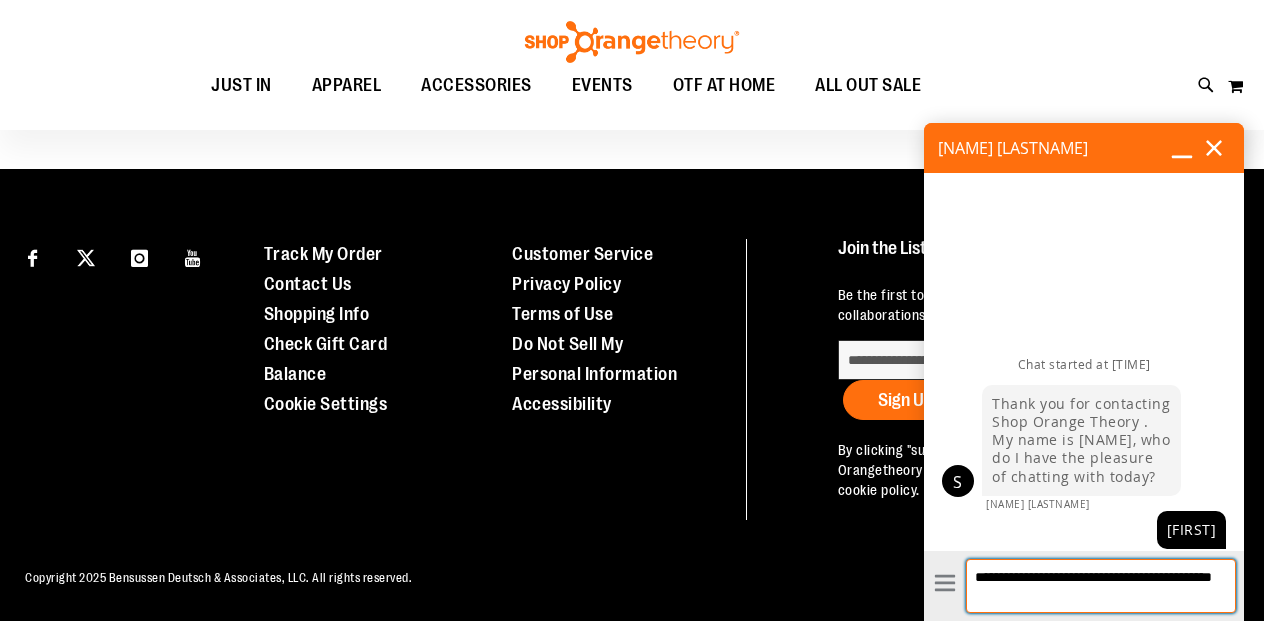 type 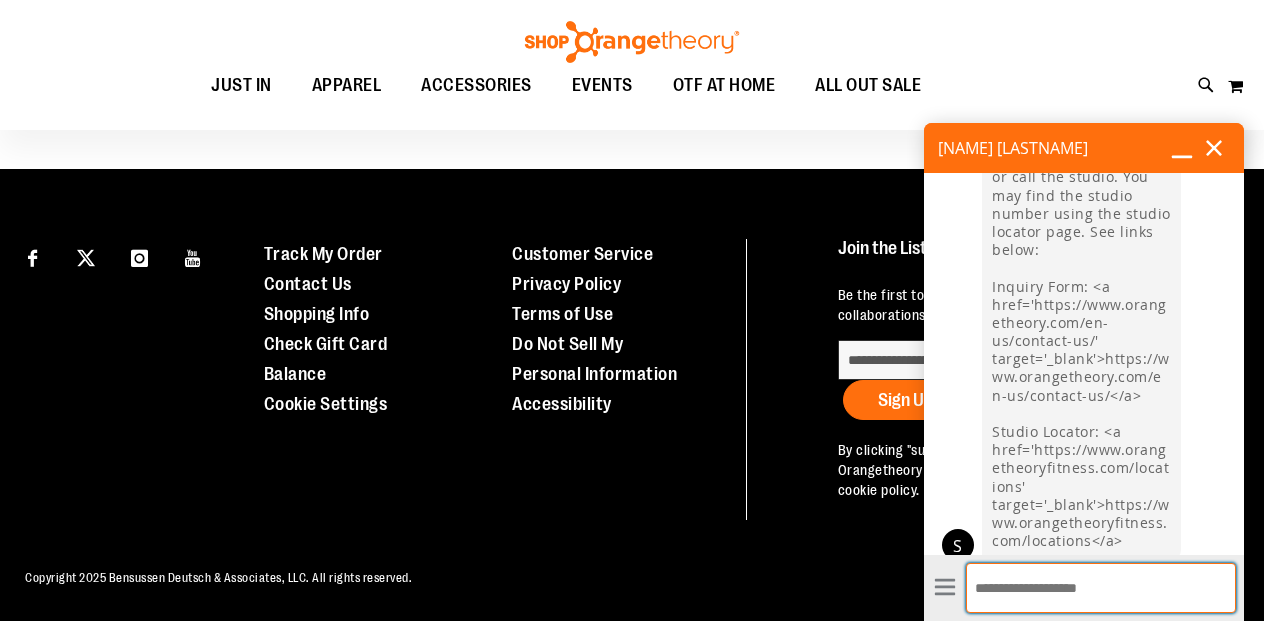 scroll, scrollTop: 473, scrollLeft: 0, axis: vertical 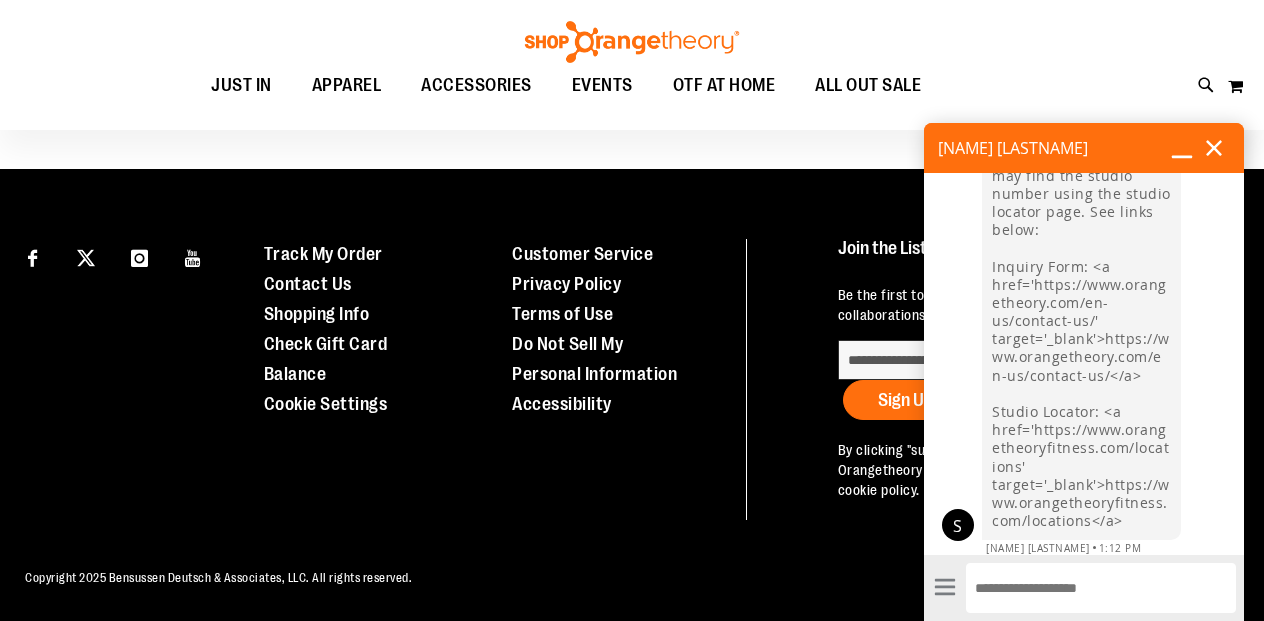 click 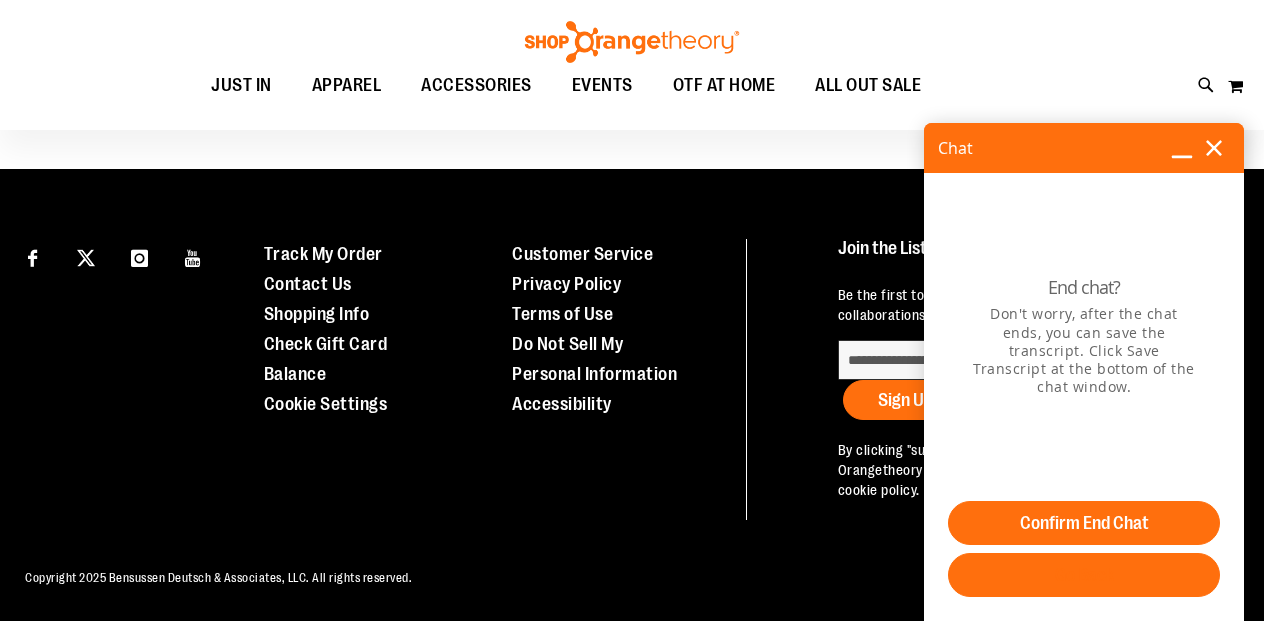 click 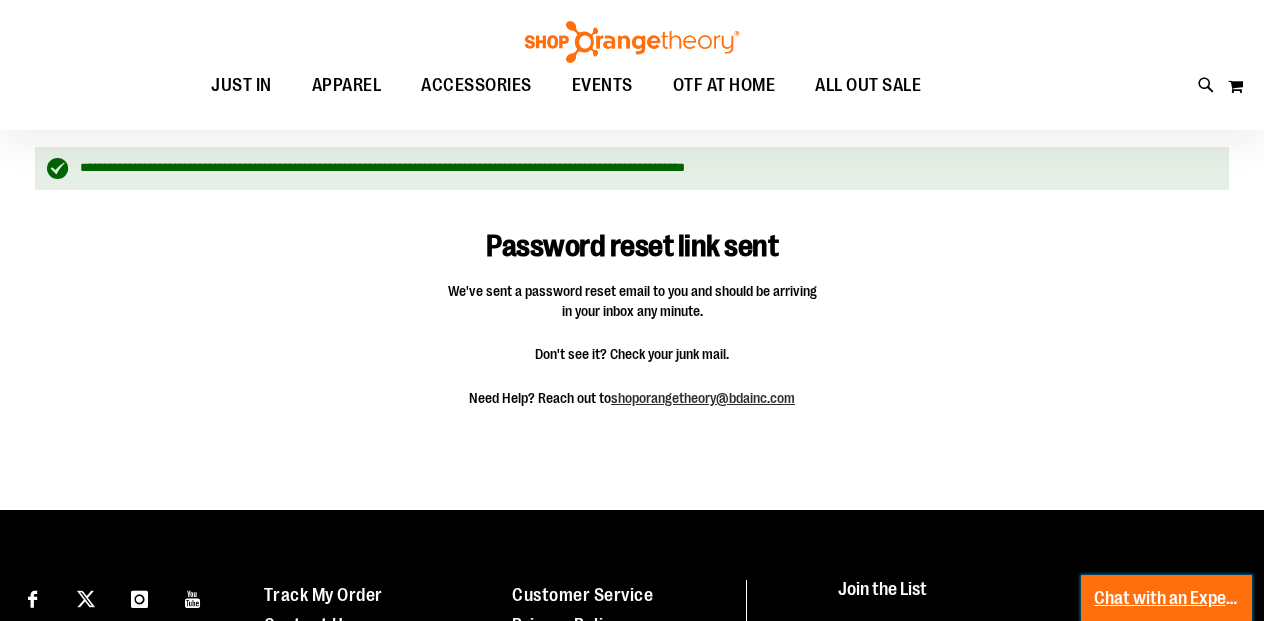 scroll, scrollTop: 0, scrollLeft: 0, axis: both 